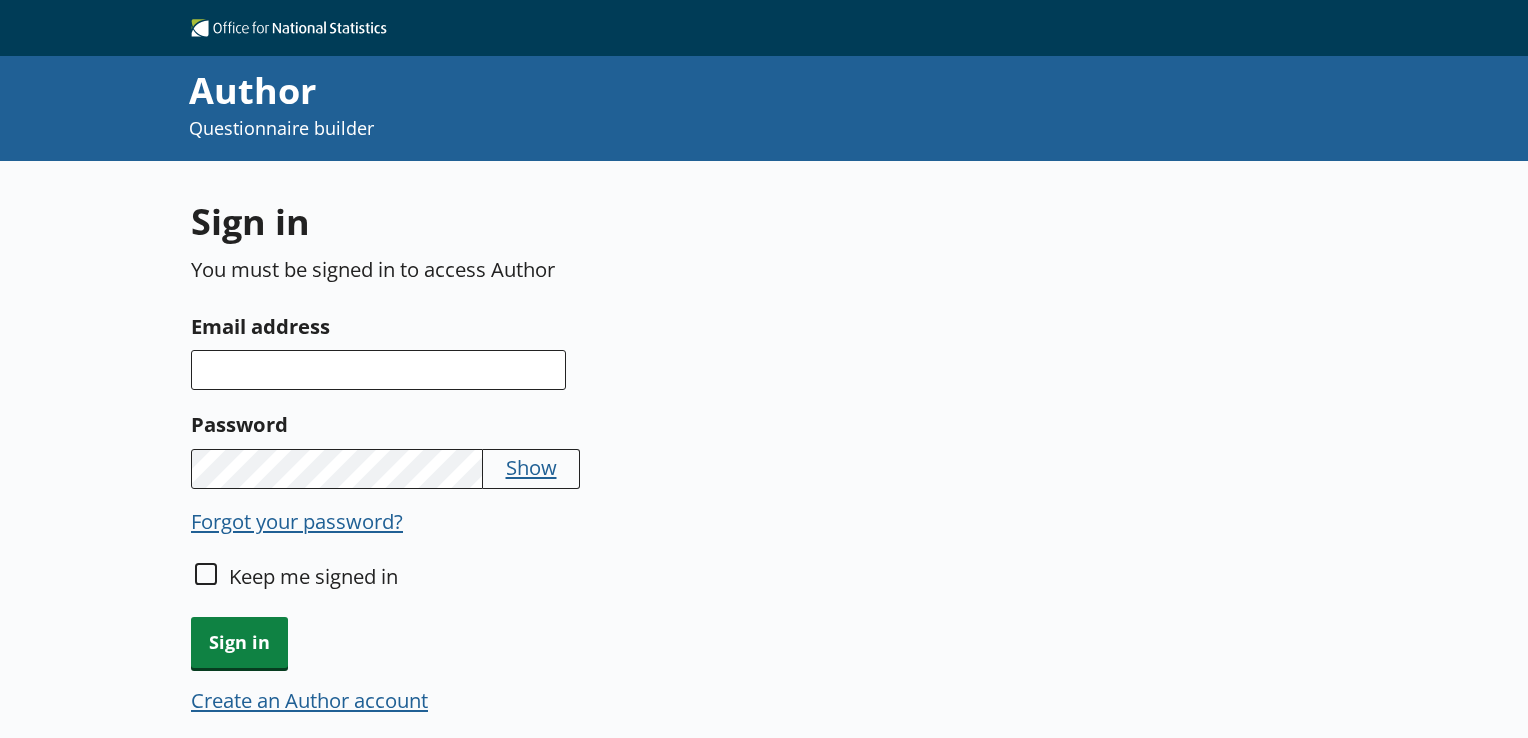 scroll, scrollTop: 0, scrollLeft: 0, axis: both 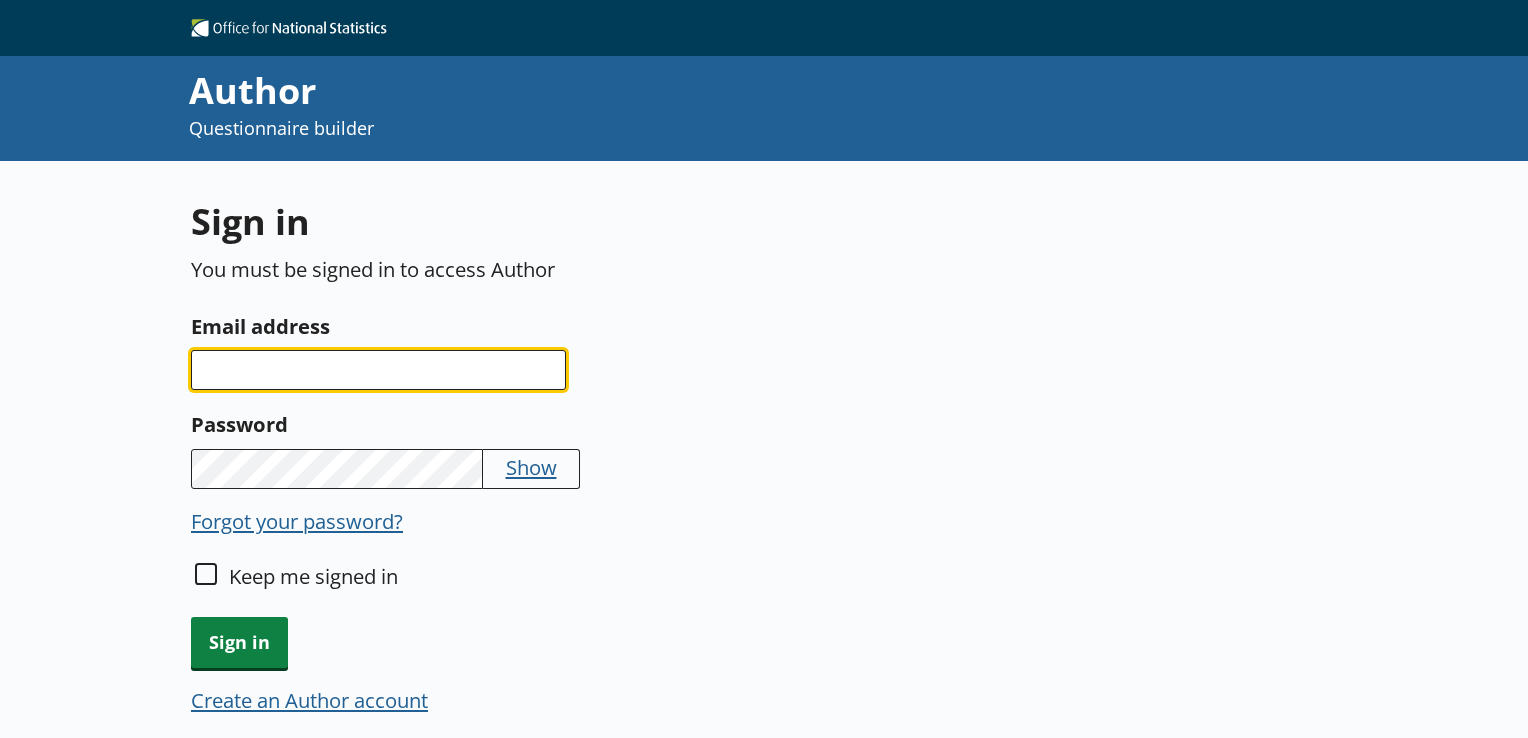 click on "Email address" at bounding box center (378, 370) 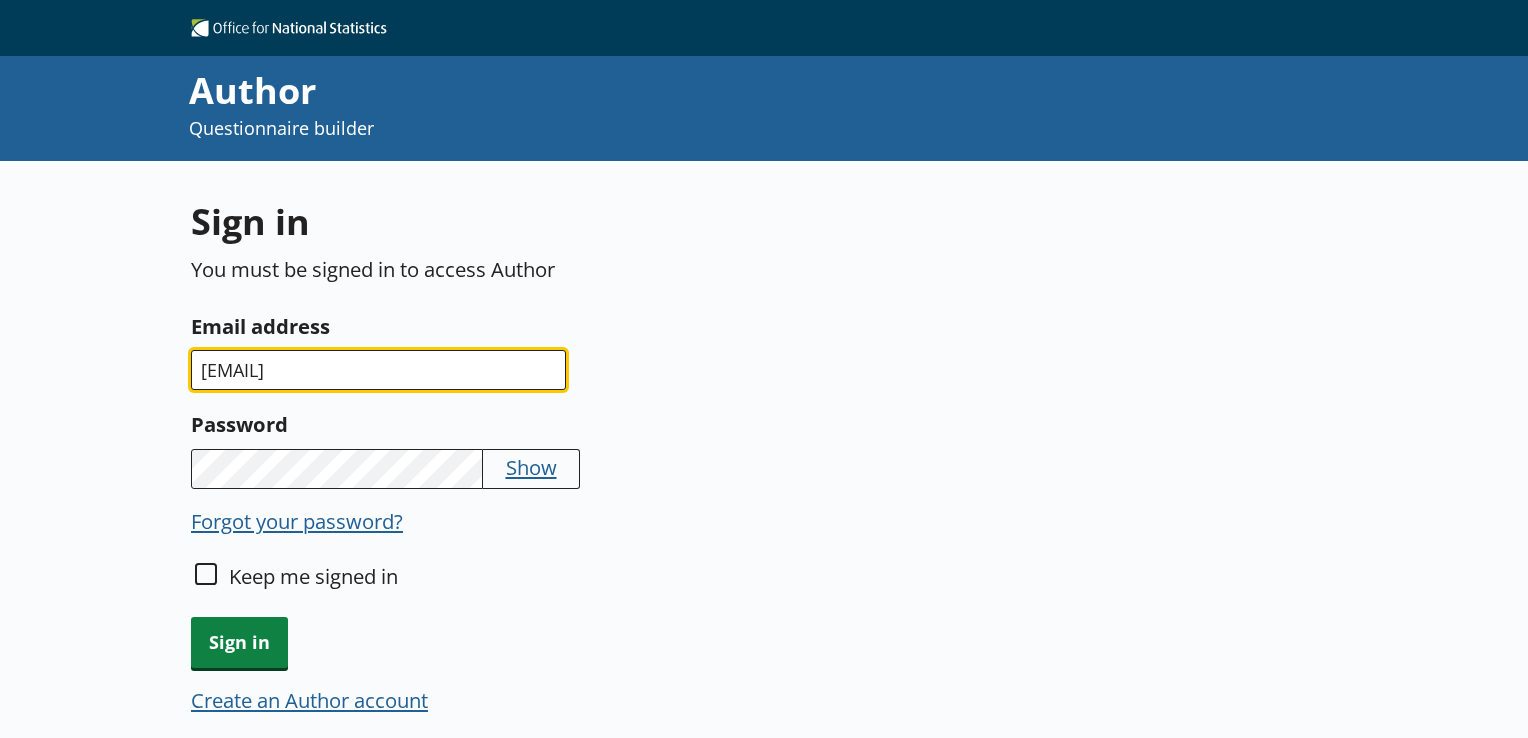 type on "[EMAIL]" 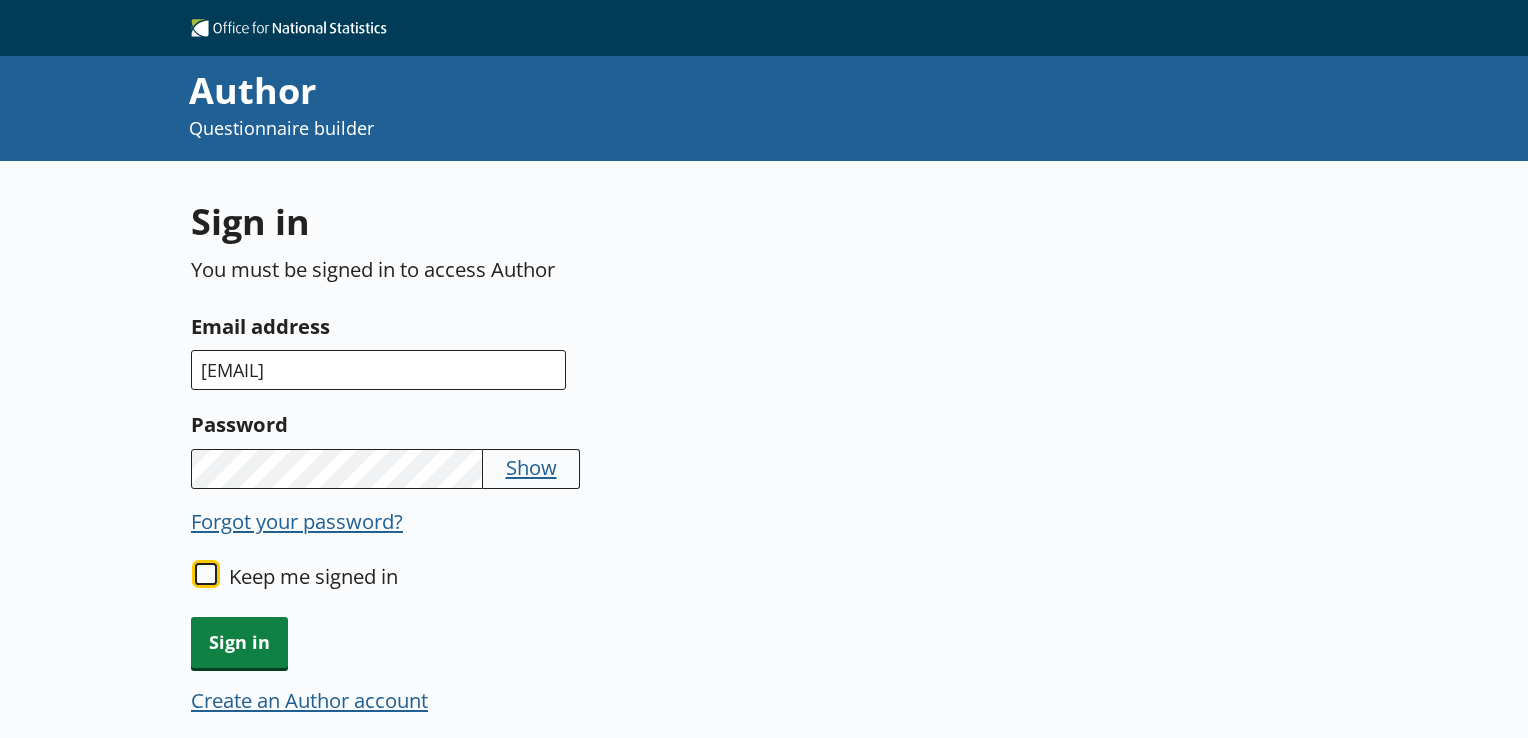 click on "Keep me signed in" at bounding box center (206, 574) 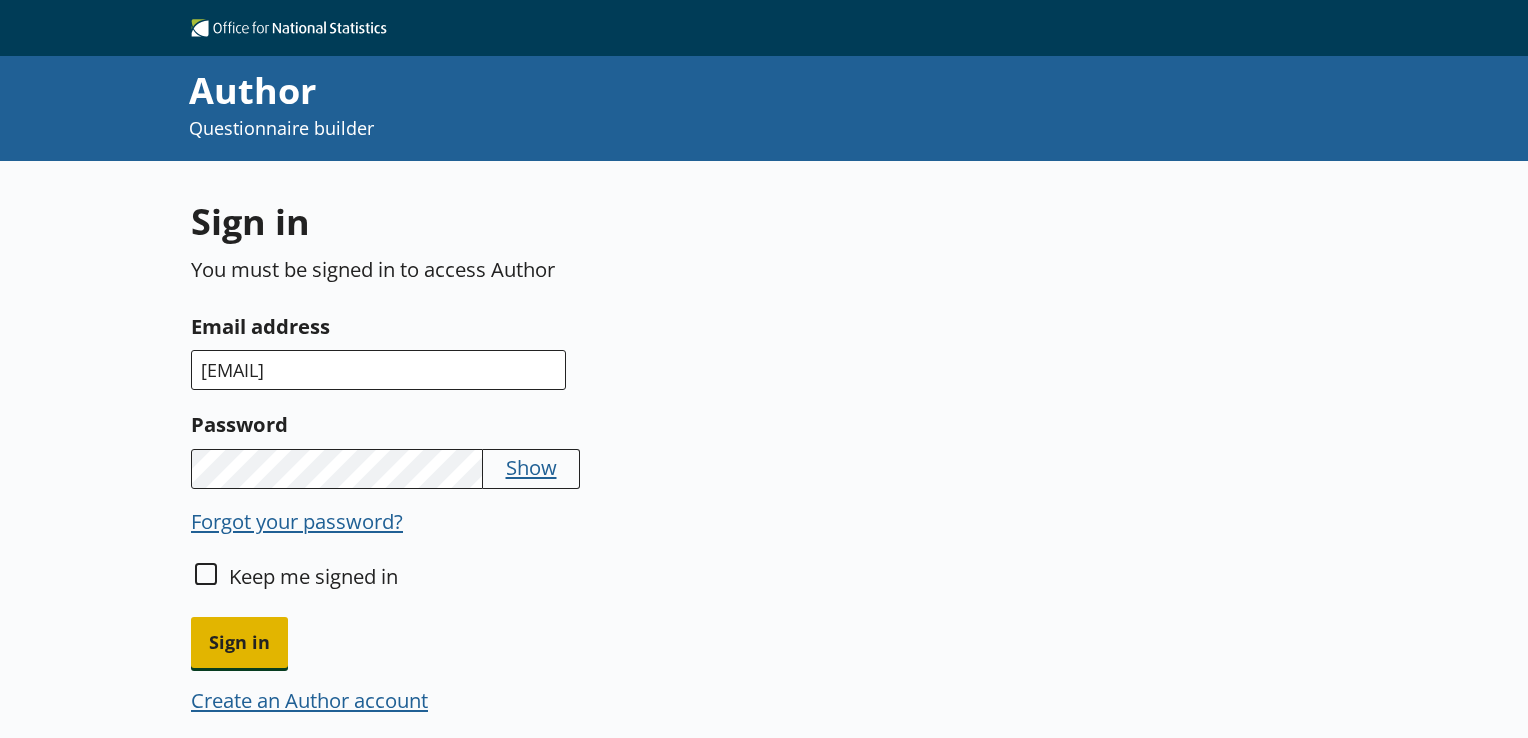click on "Sign in" at bounding box center [239, 642] 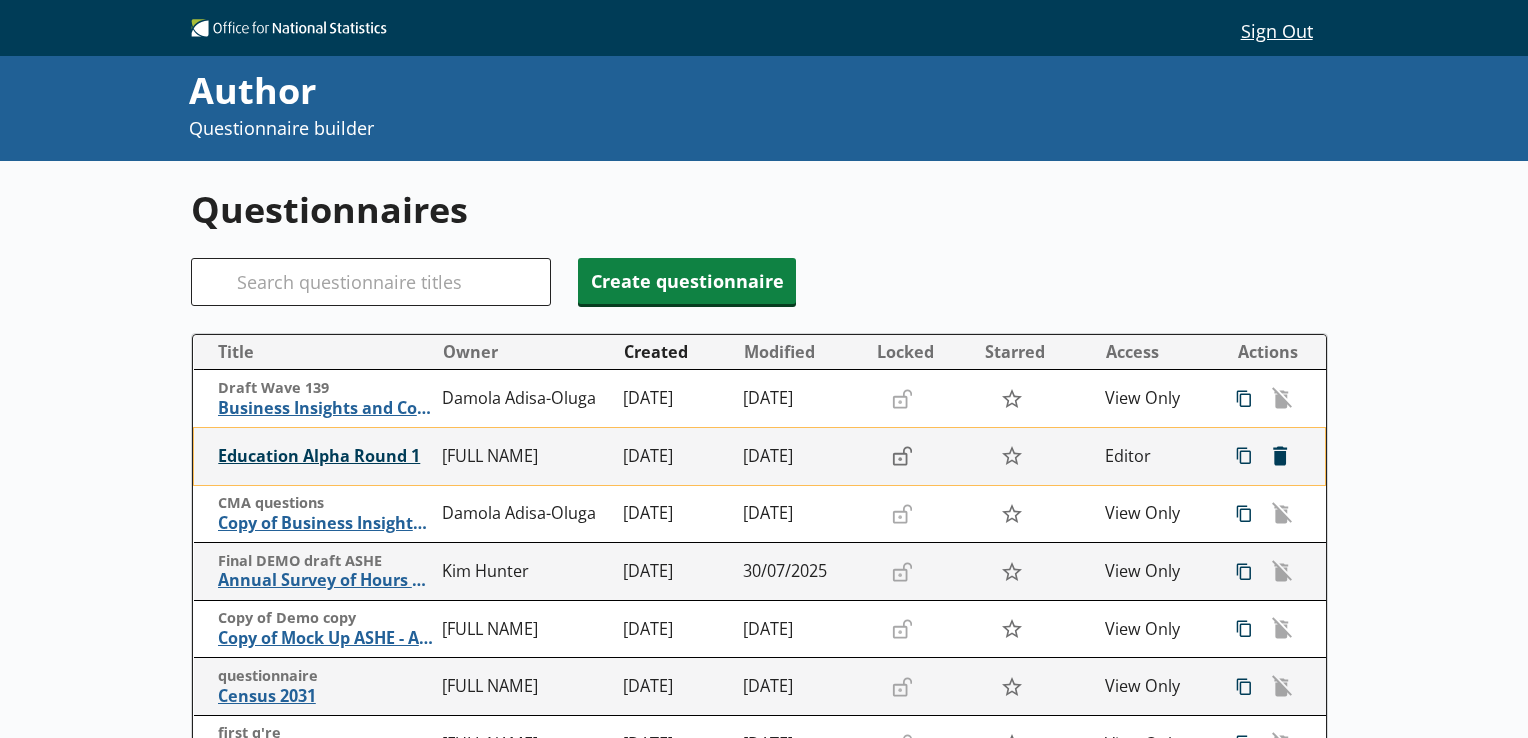 click on "Education Alpha Round 1" at bounding box center (325, 456) 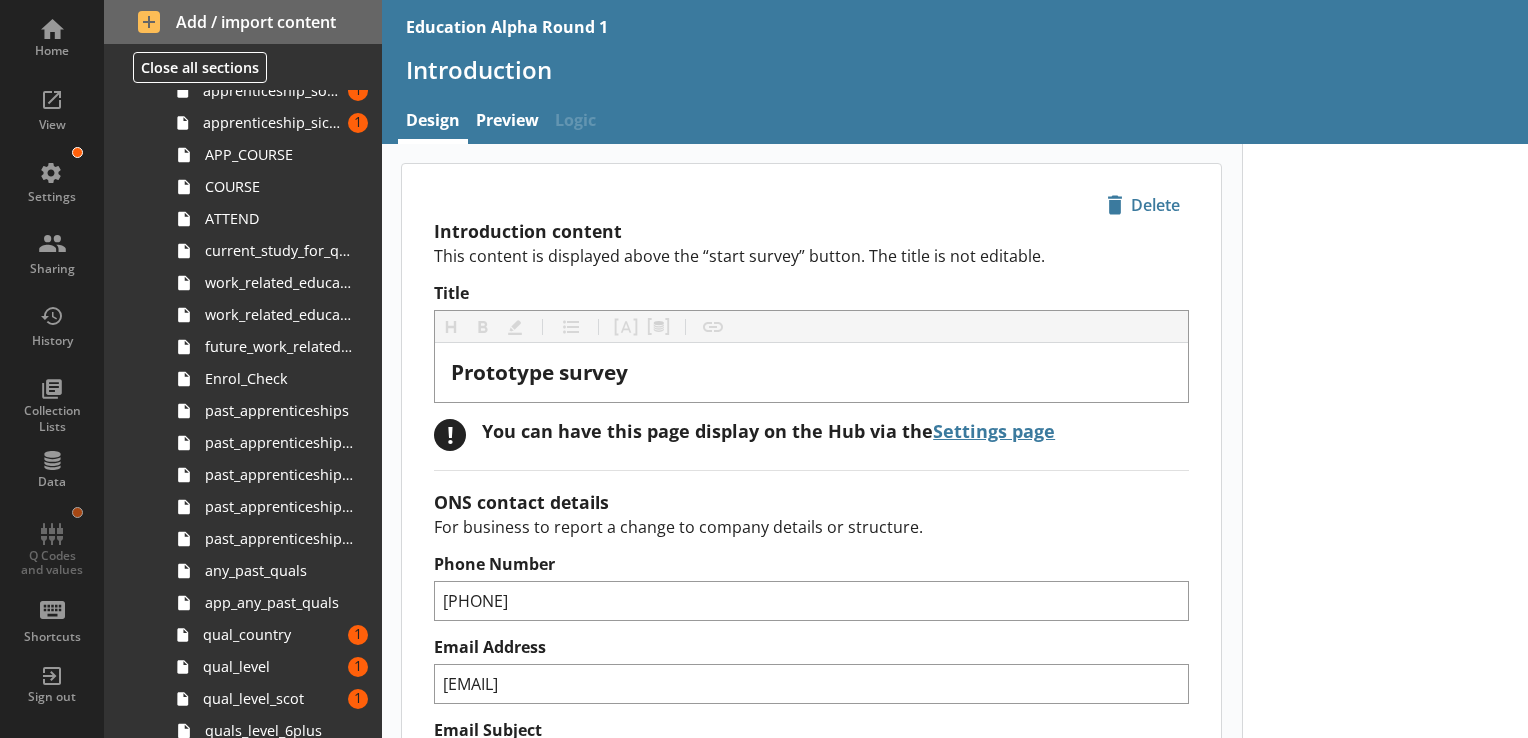 scroll, scrollTop: 545, scrollLeft: 0, axis: vertical 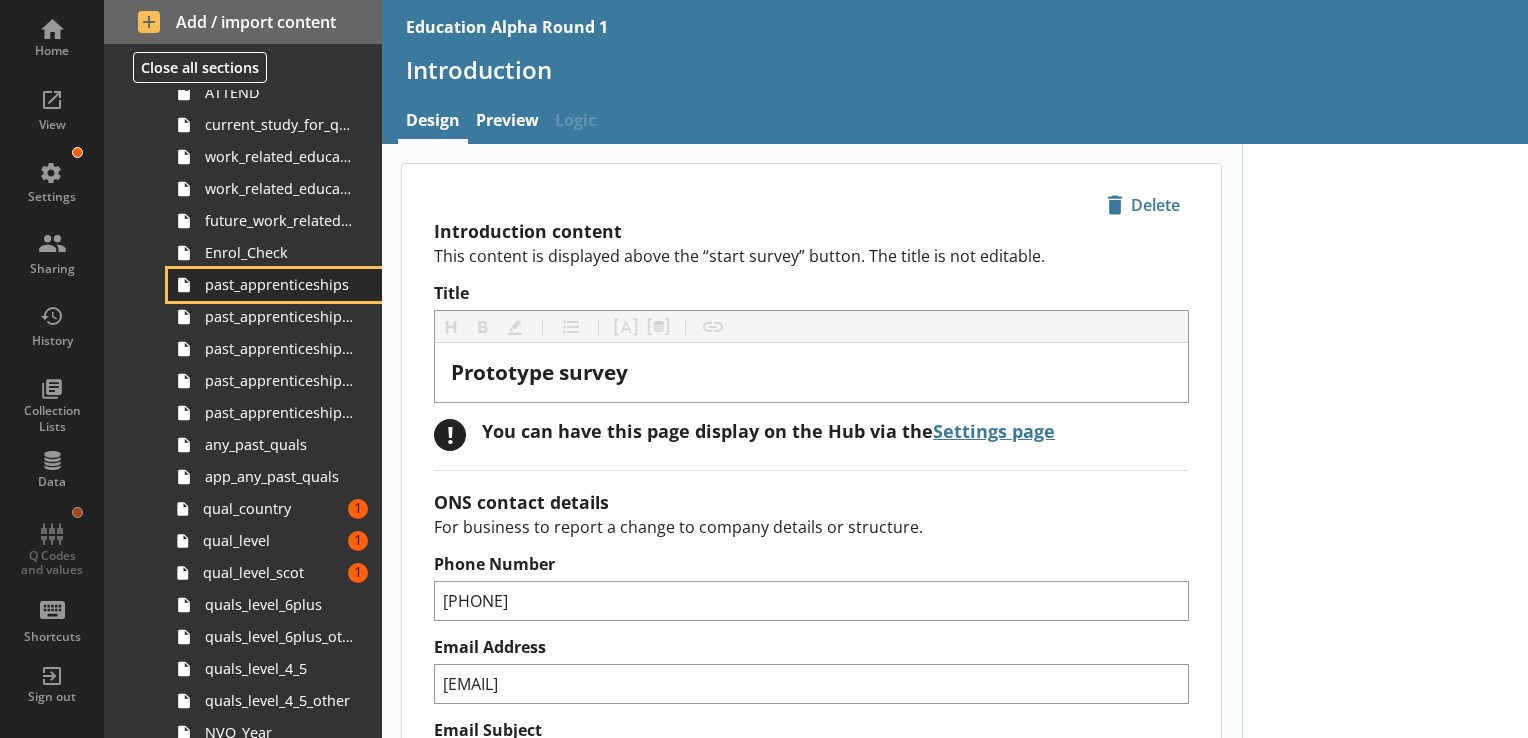 click on "past_apprenticeships" at bounding box center [280, 284] 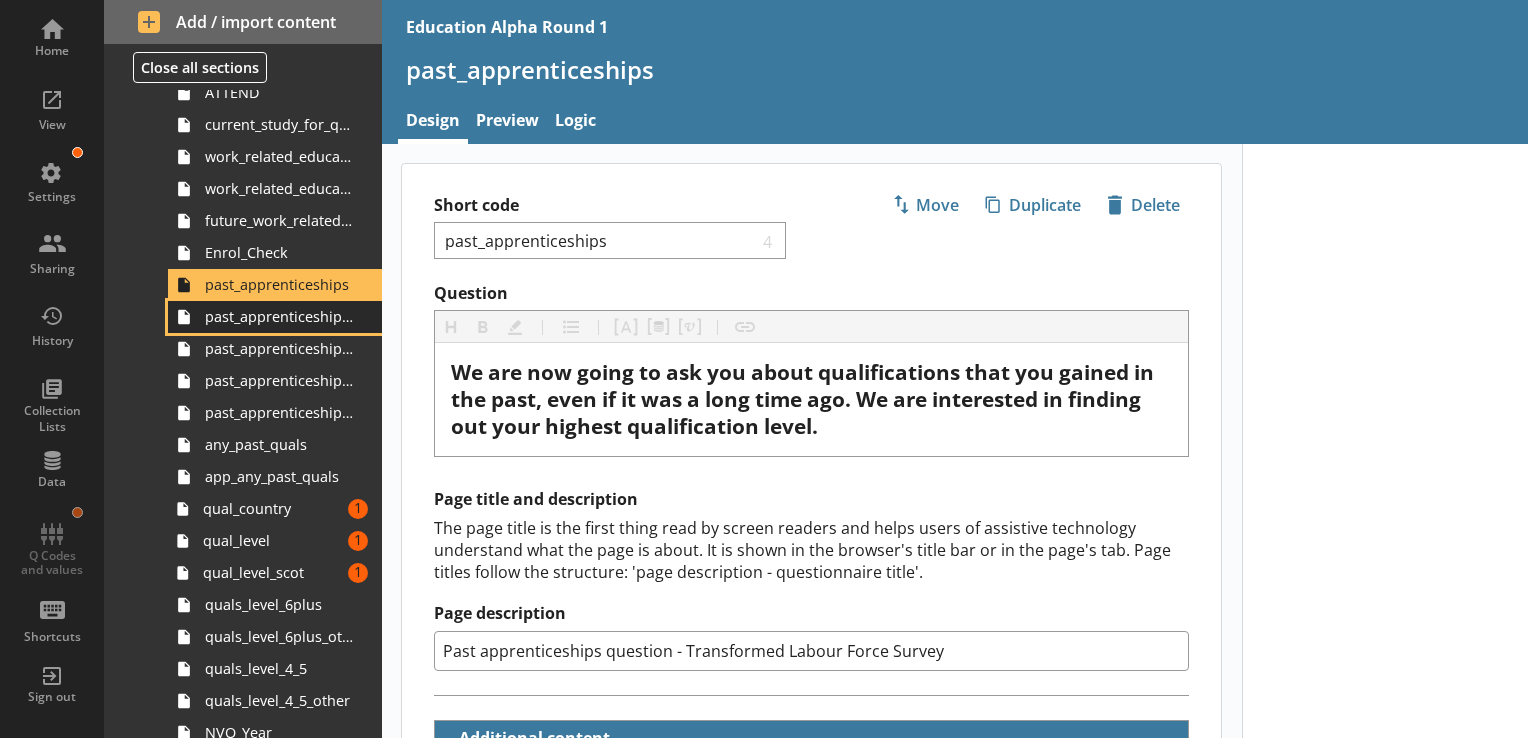 click on "past_apprenticeship_start" at bounding box center [275, 317] 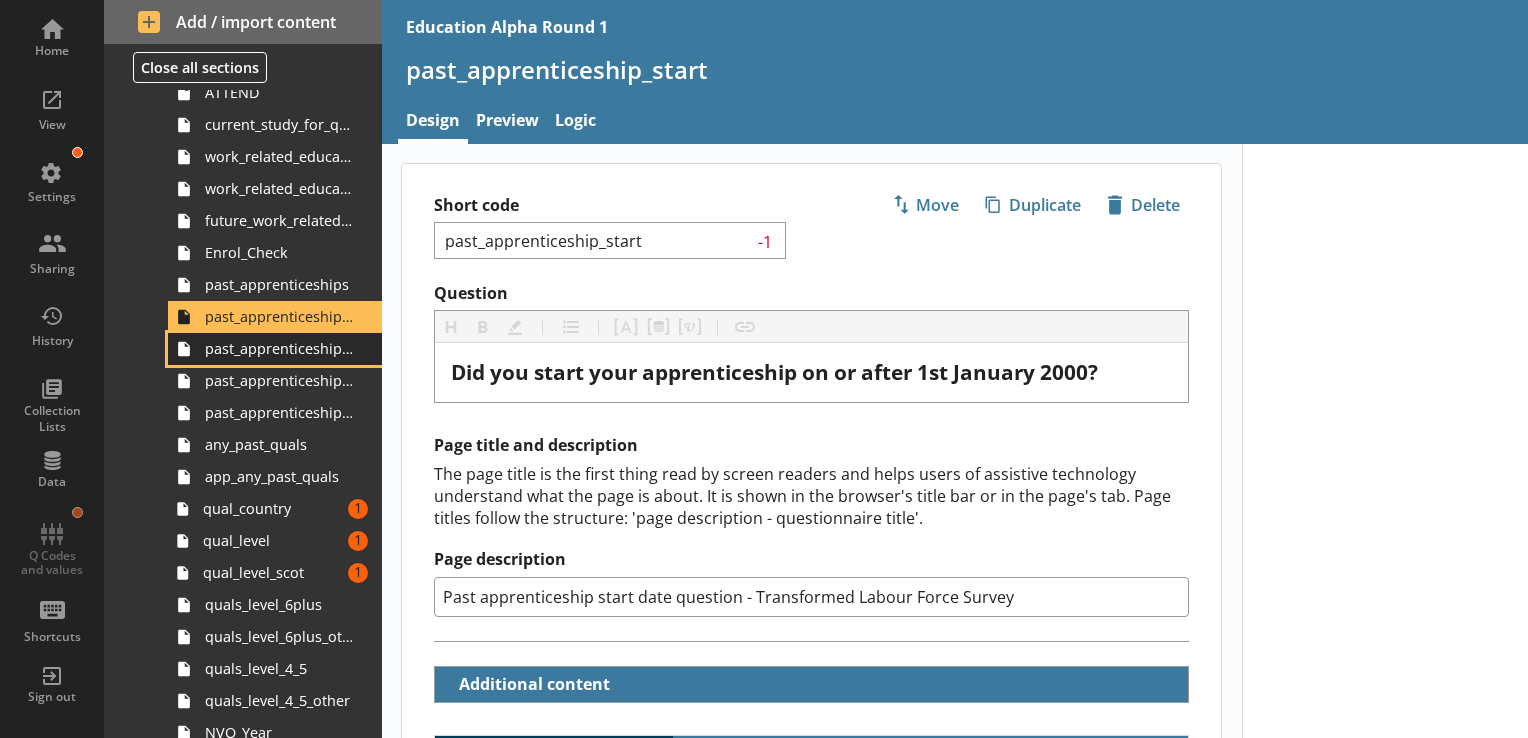 click on "past_apprenticeship_country" at bounding box center (280, 348) 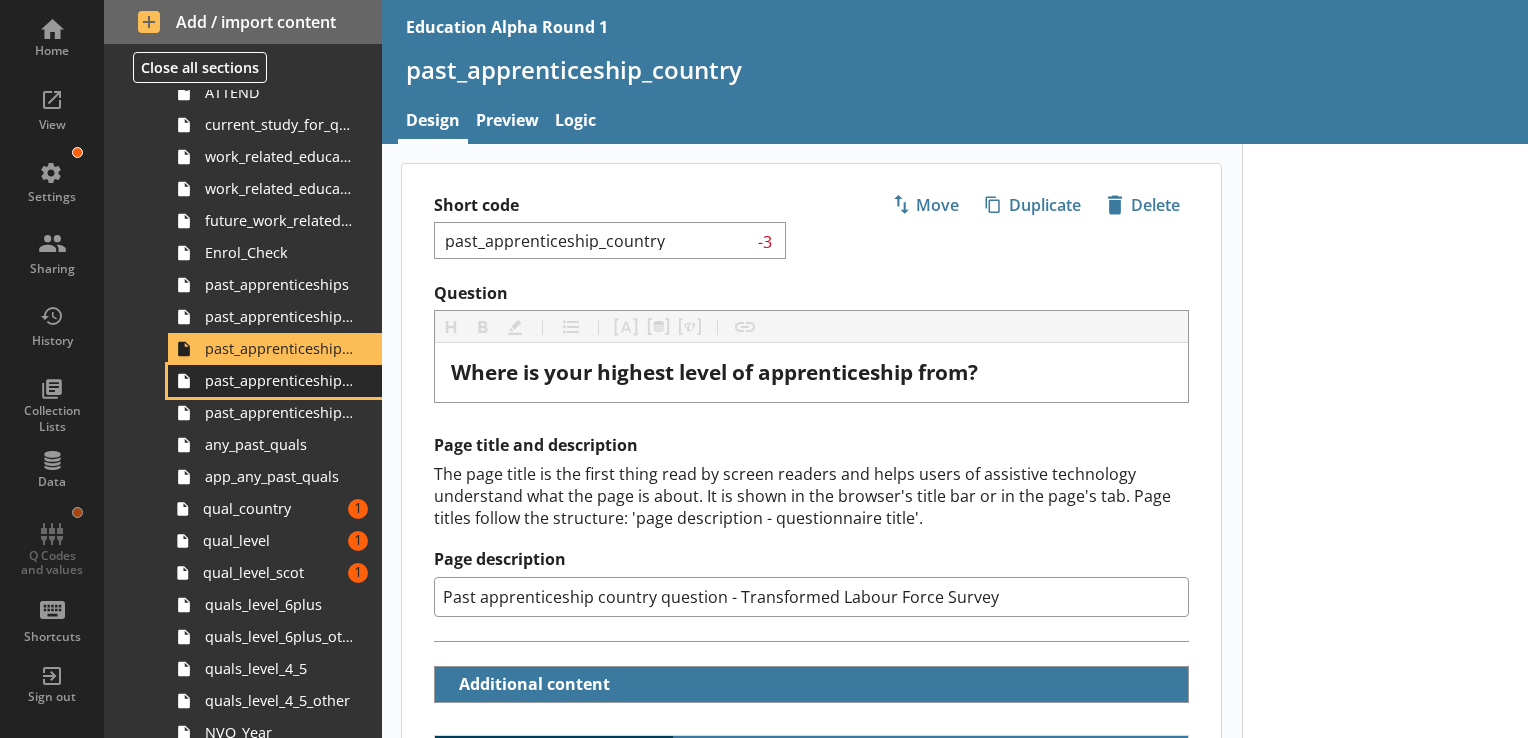 click on "past_apprenticeship_level" at bounding box center [280, 380] 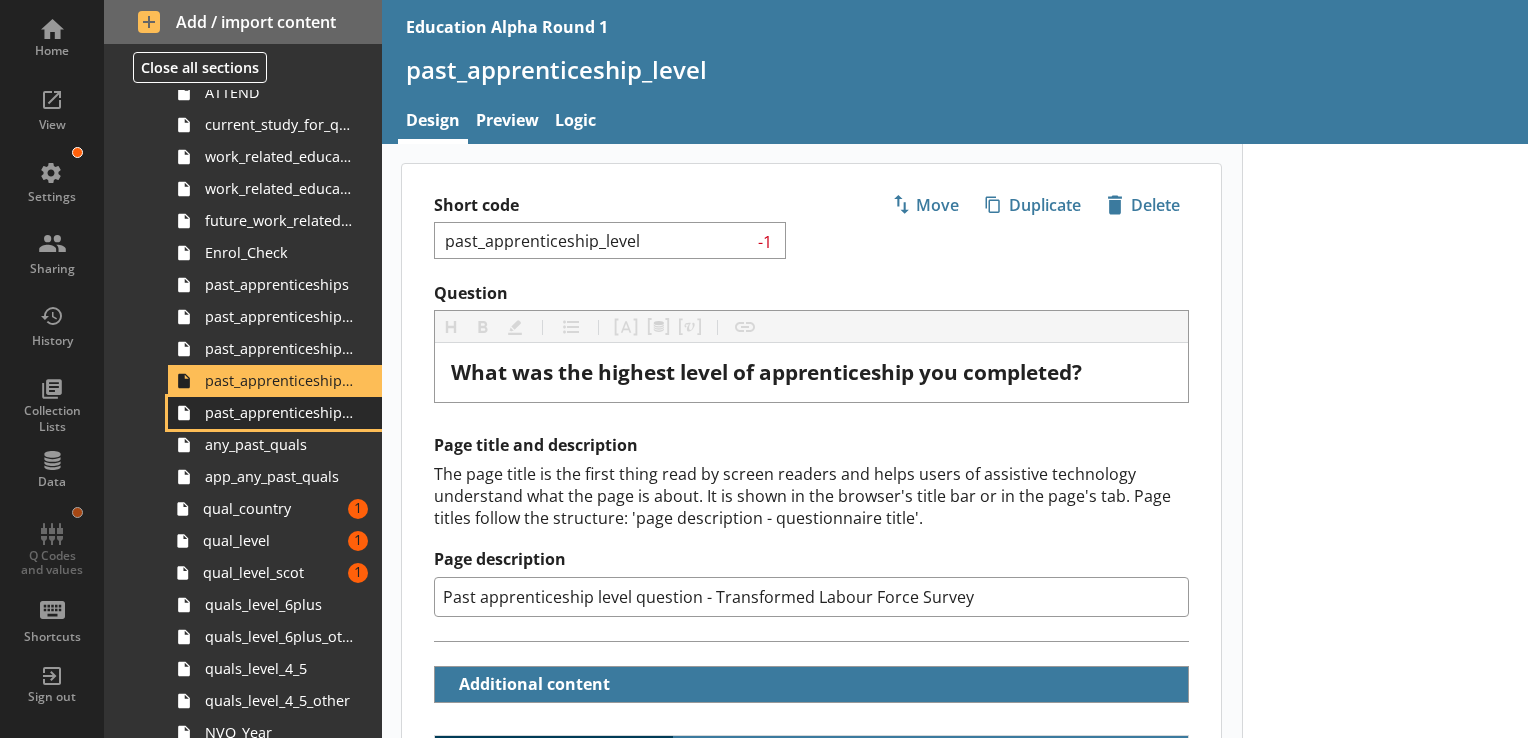 click on "past_apprenticeship_level_scot" at bounding box center (280, 412) 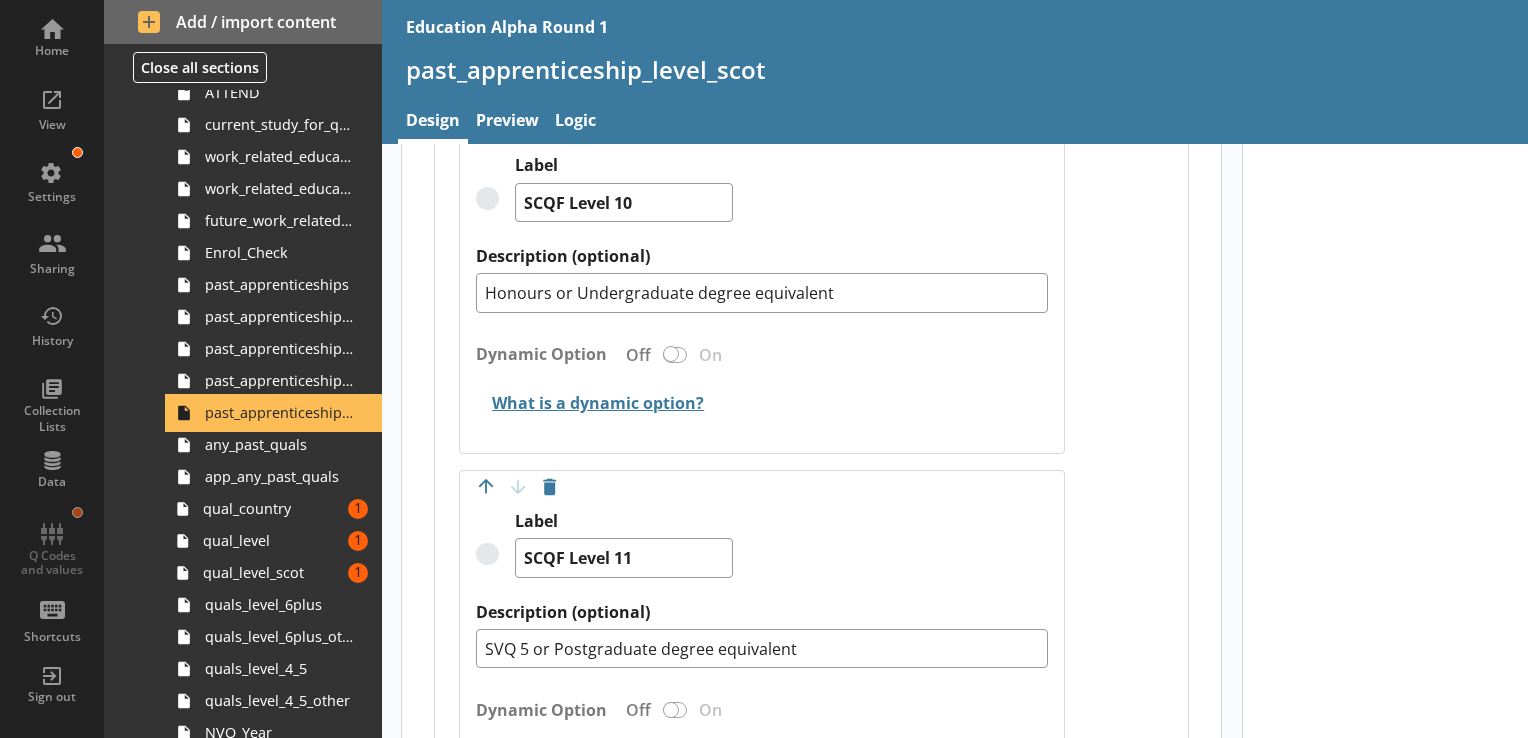 scroll, scrollTop: 1940, scrollLeft: 0, axis: vertical 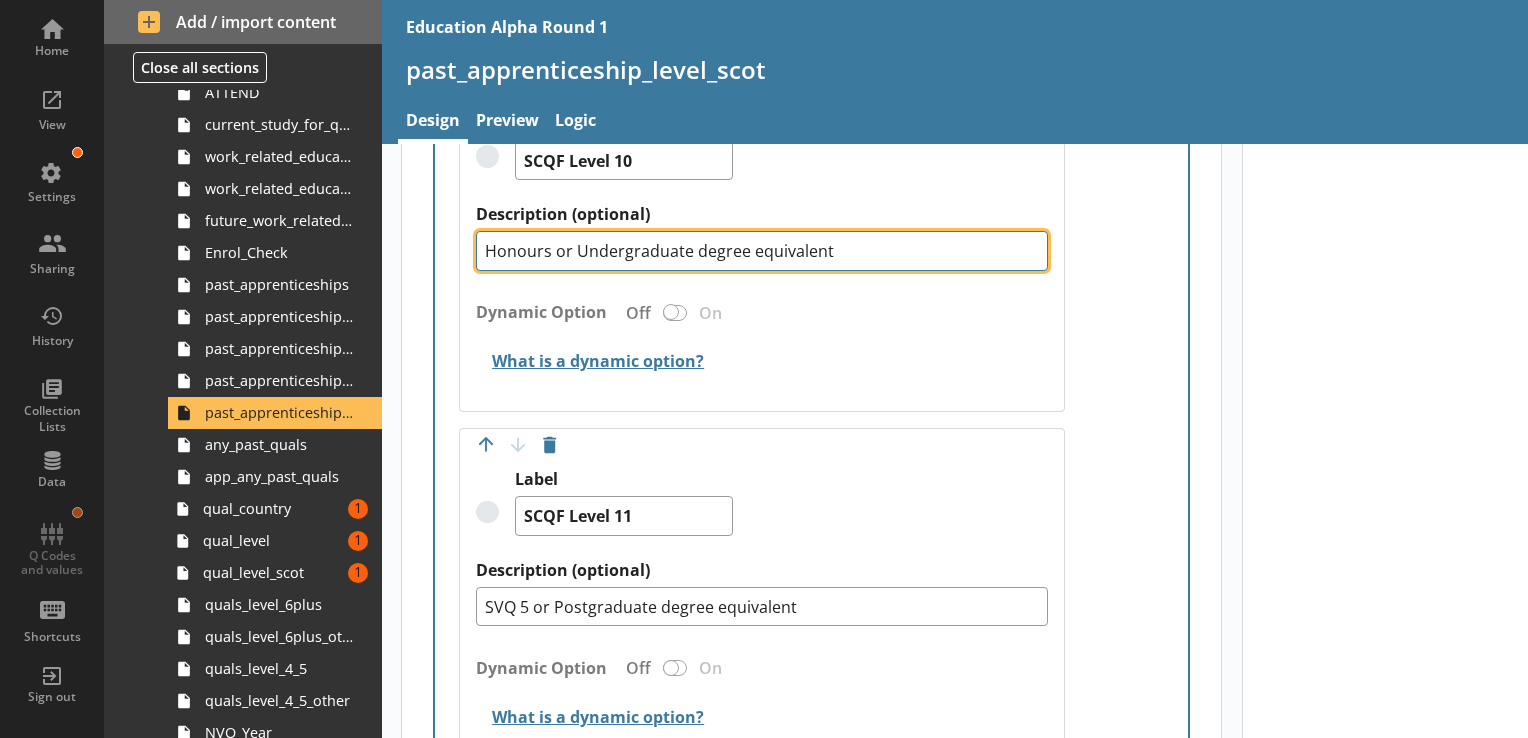 drag, startPoint x: 573, startPoint y: 242, endPoint x: 407, endPoint y: 224, distance: 166.97305 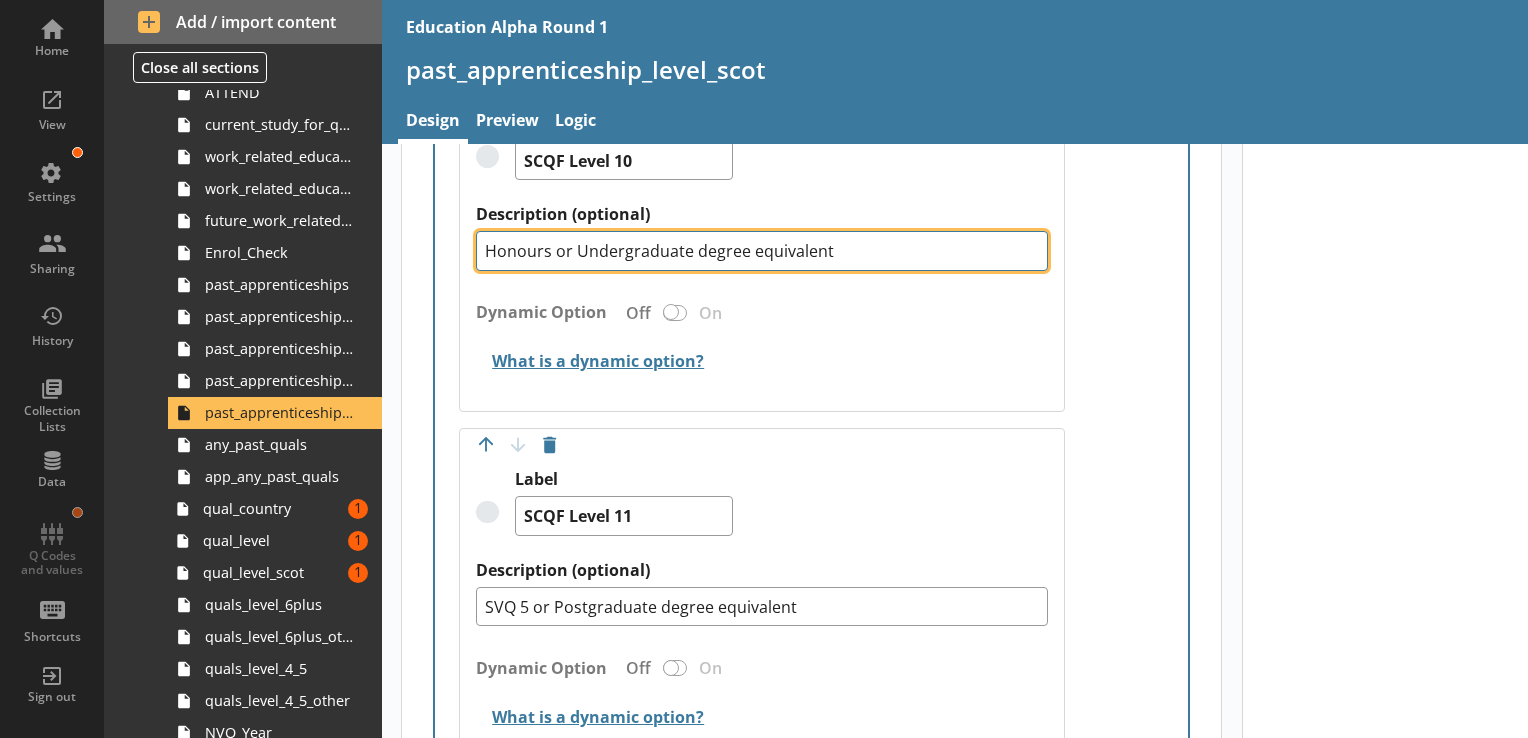 type on "x" 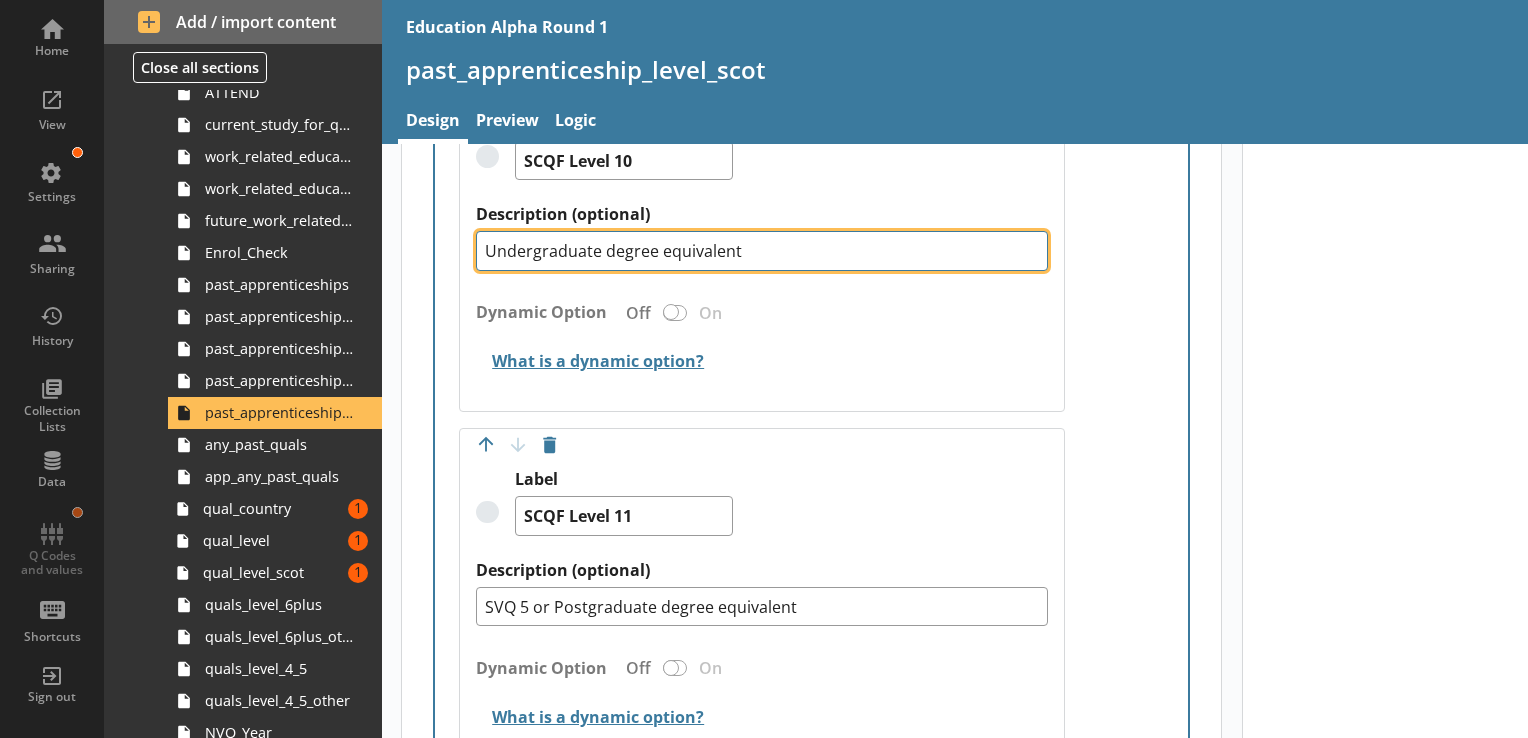 type on "Undergraduate degree equivalent" 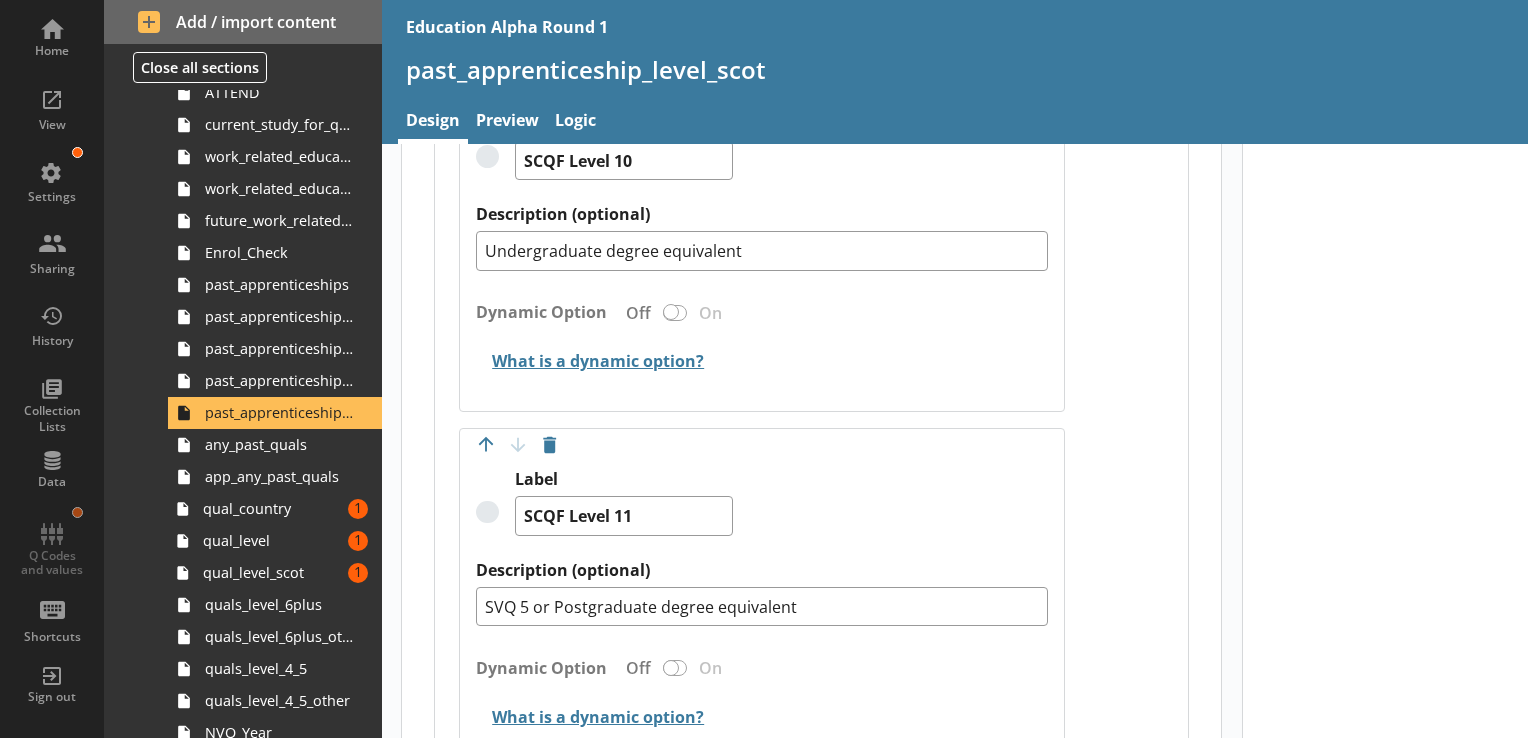 click on "Move answer up Move answer down Delete option Label SCQF Level 11 Description (optional) SVQ 5 or Postgraduate degree equivalent Dynamic Option Off On What is a dynamic option? Answer options can be set to be dynamic to use answers from a previous checkbox question. Note, if only one checkbox answer exists then the answer question is skipped. Question titles can include piped dynamic option answers. Hide this" at bounding box center (762, 598) 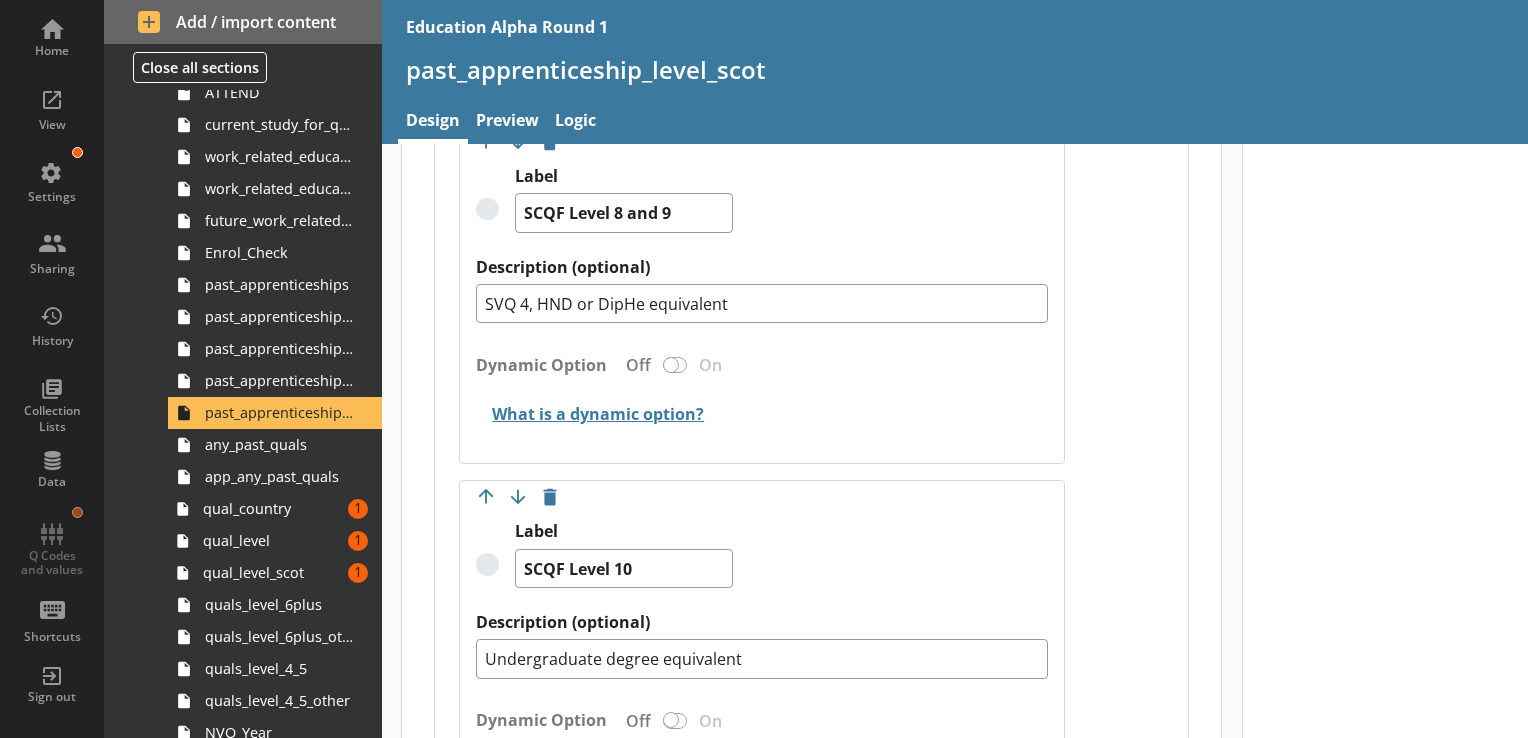 scroll, scrollTop: 1536, scrollLeft: 0, axis: vertical 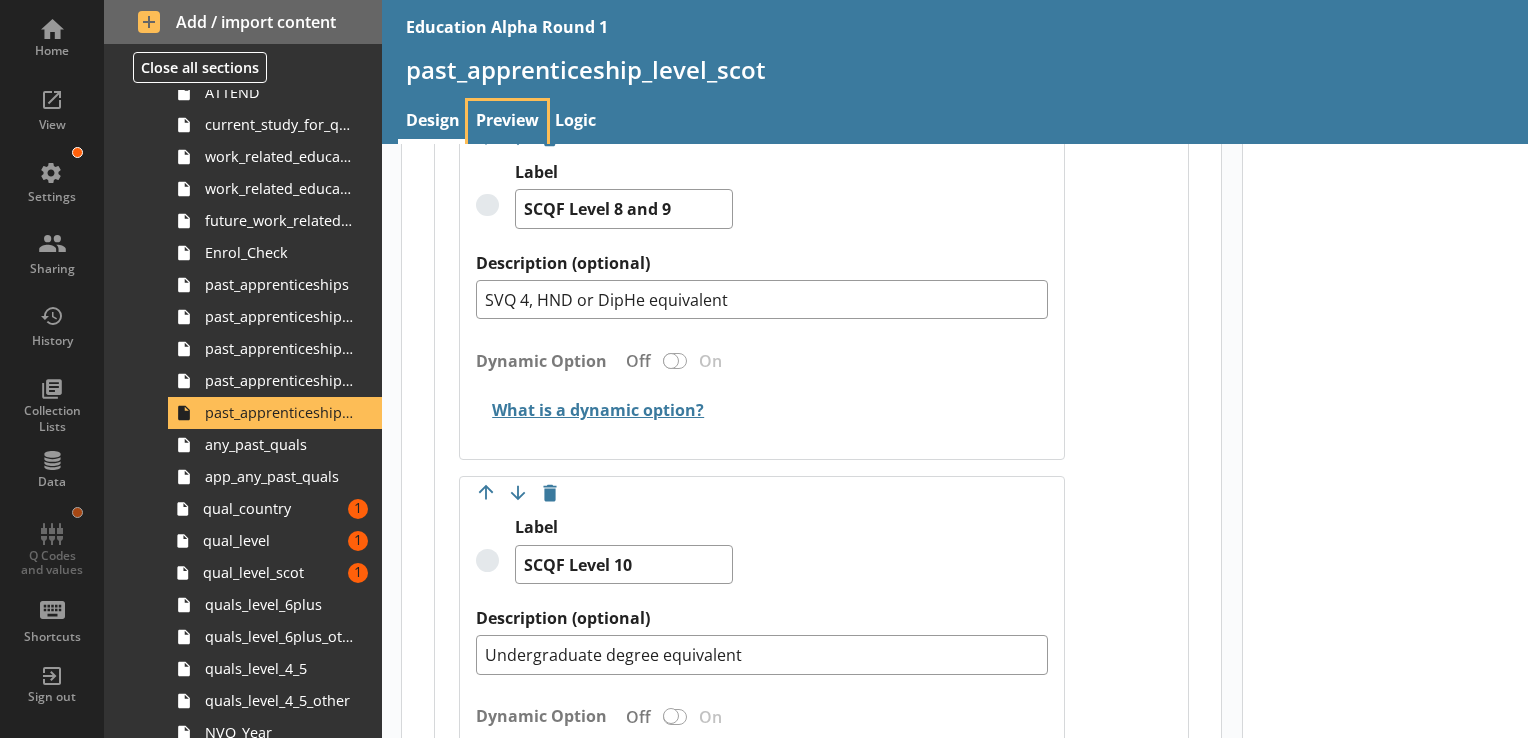 click on "Preview" at bounding box center [507, 122] 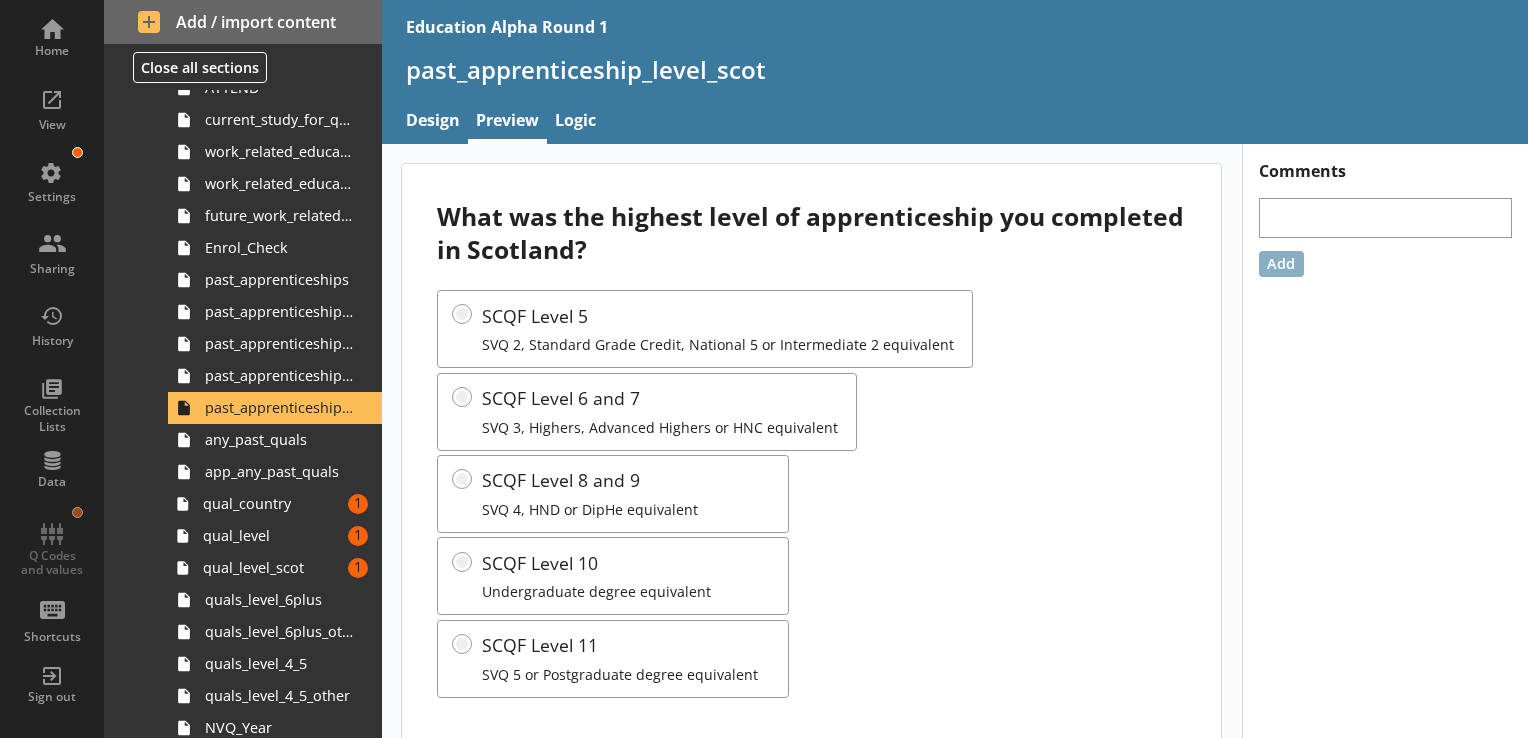 scroll, scrollTop: 560, scrollLeft: 0, axis: vertical 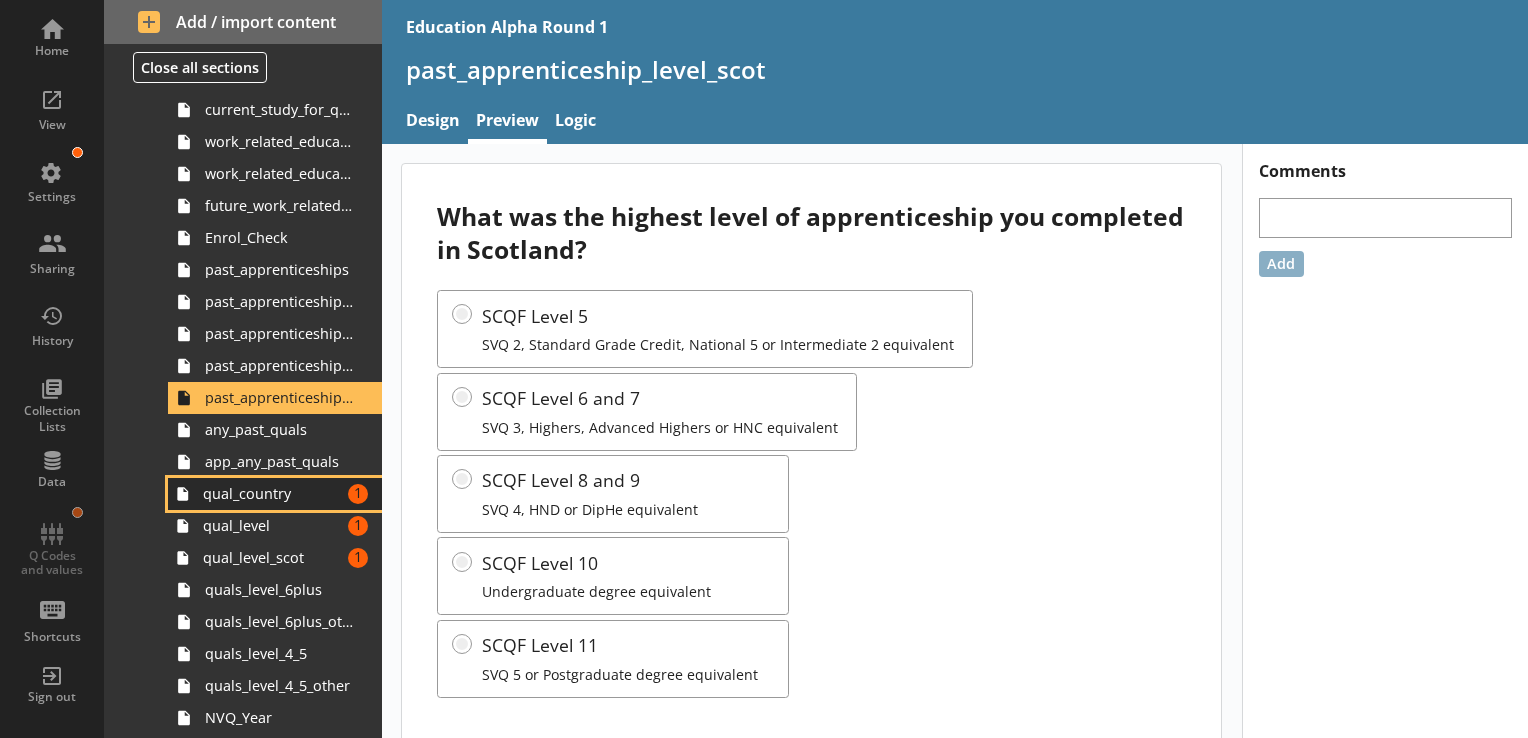 click on "qual_country Amount of errors: 1" at bounding box center (275, 494) 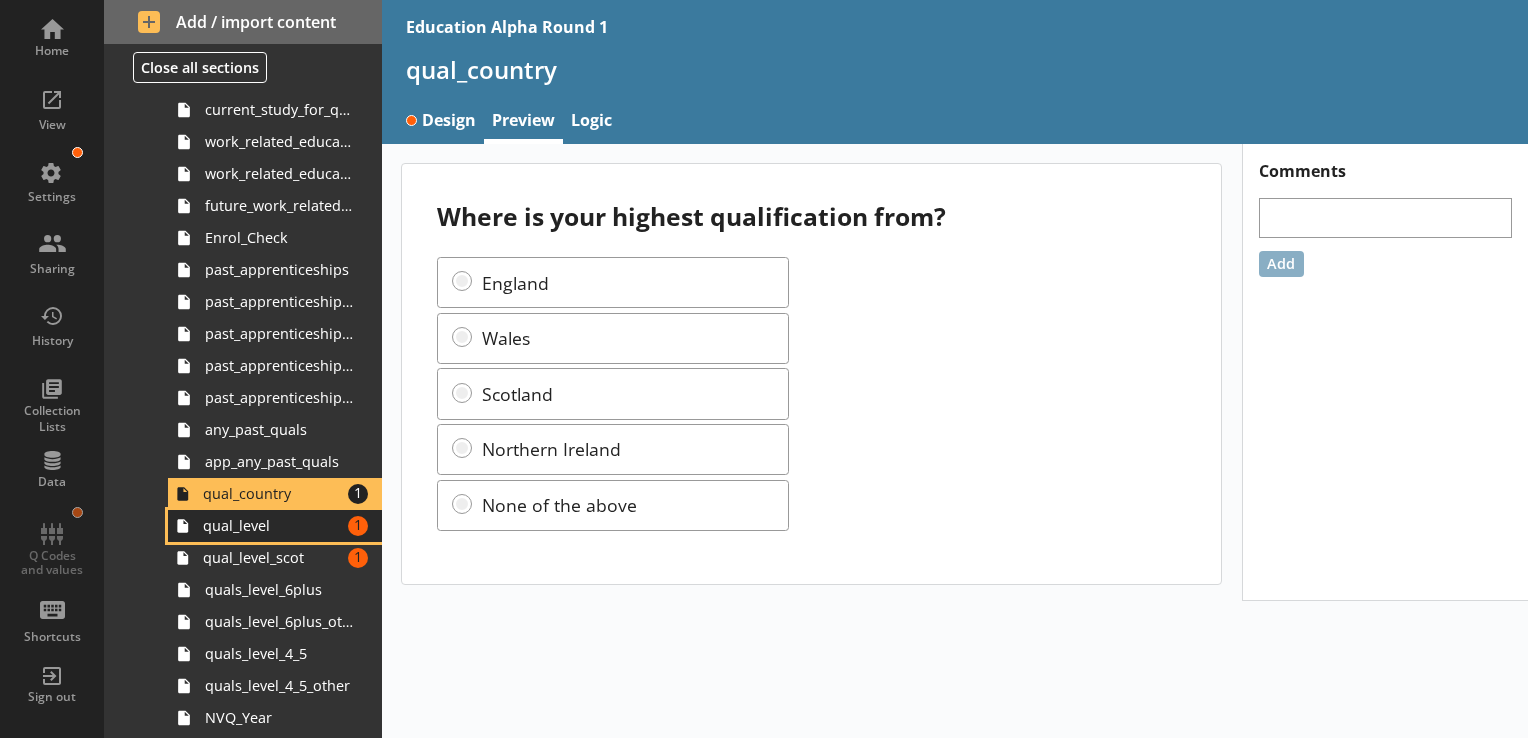 click on "qual_level Amount of errors: 1" at bounding box center [275, 526] 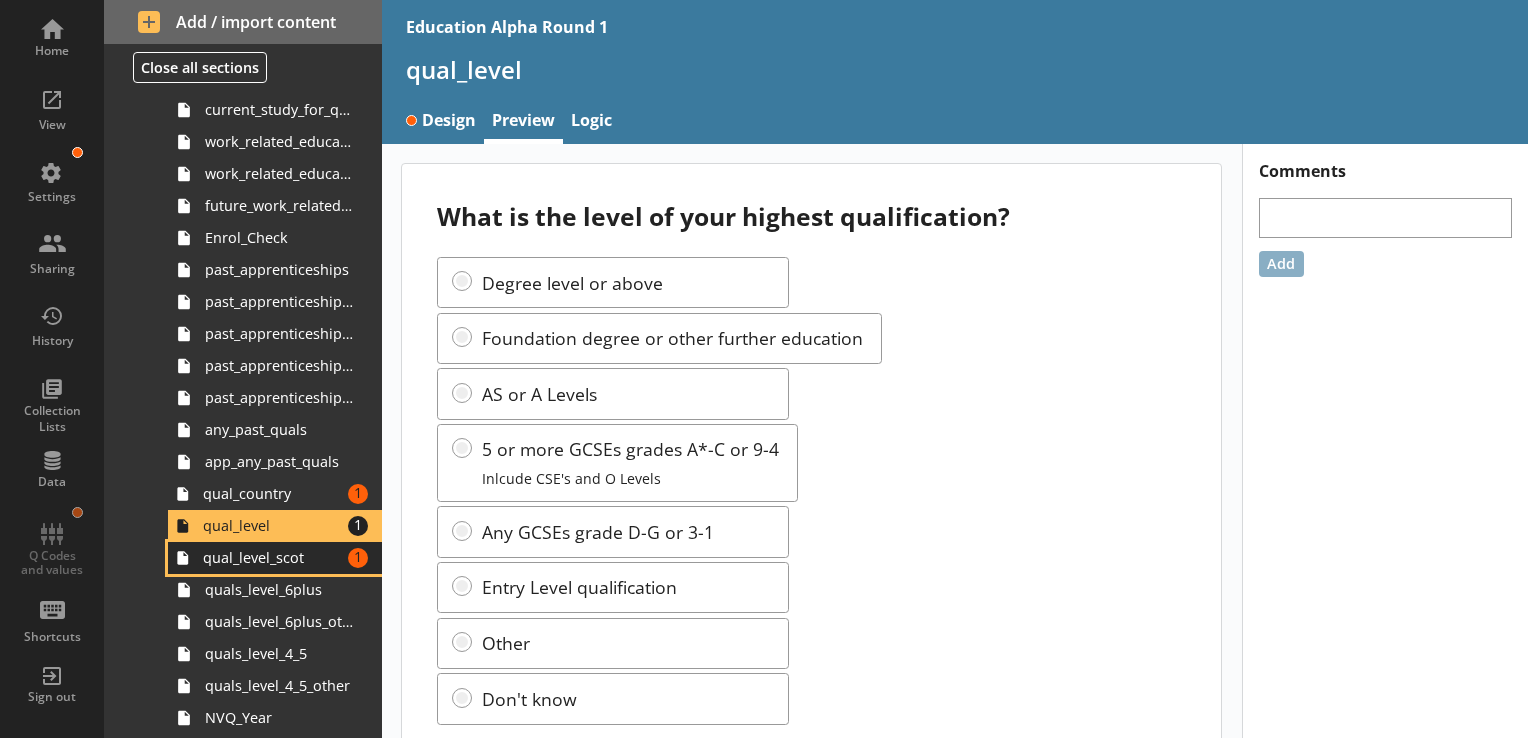 click on "qual_level_scot" at bounding box center [272, 557] 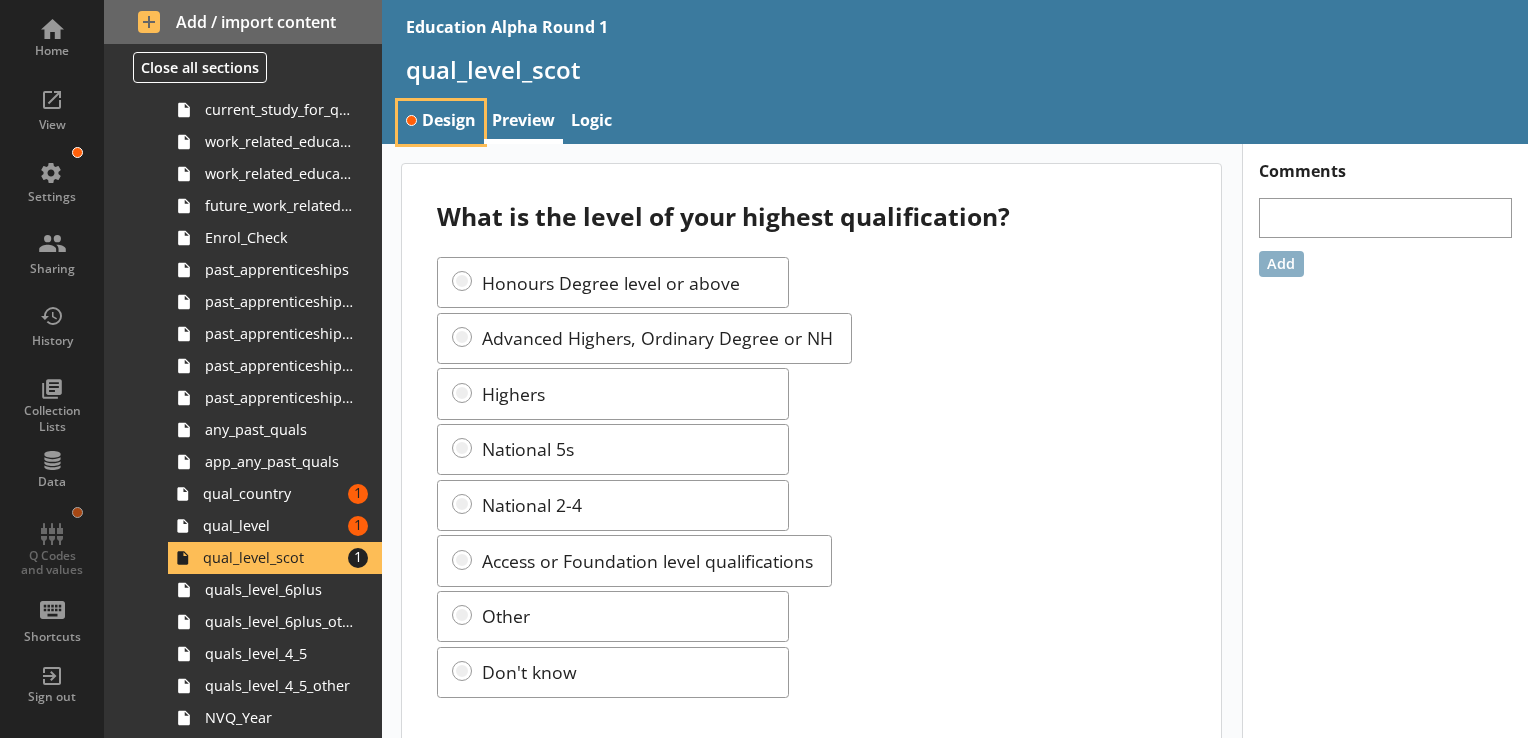 click on "Design" at bounding box center (441, 122) 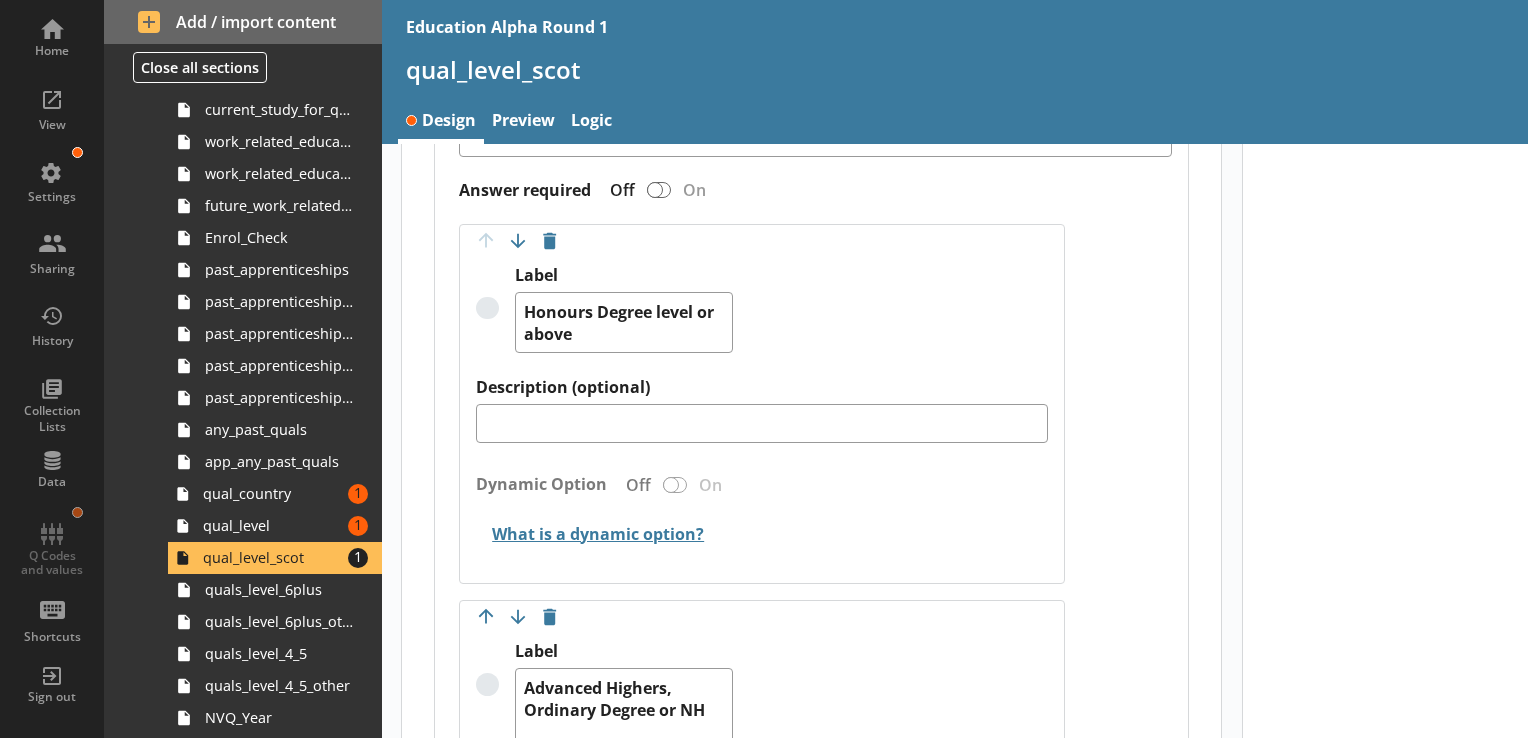 scroll, scrollTop: 804, scrollLeft: 0, axis: vertical 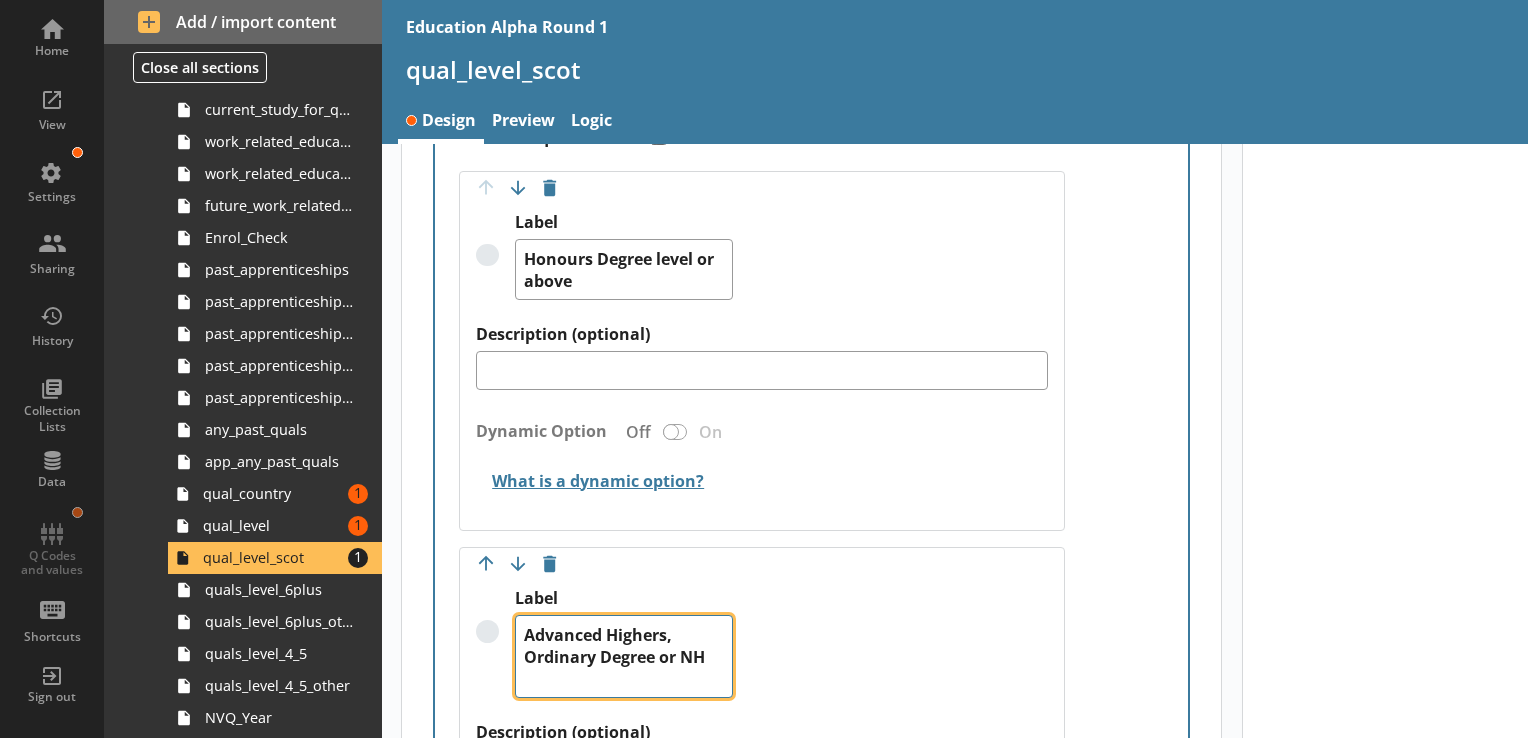 drag, startPoint x: 659, startPoint y: 651, endPoint x: 520, endPoint y: 650, distance: 139.0036 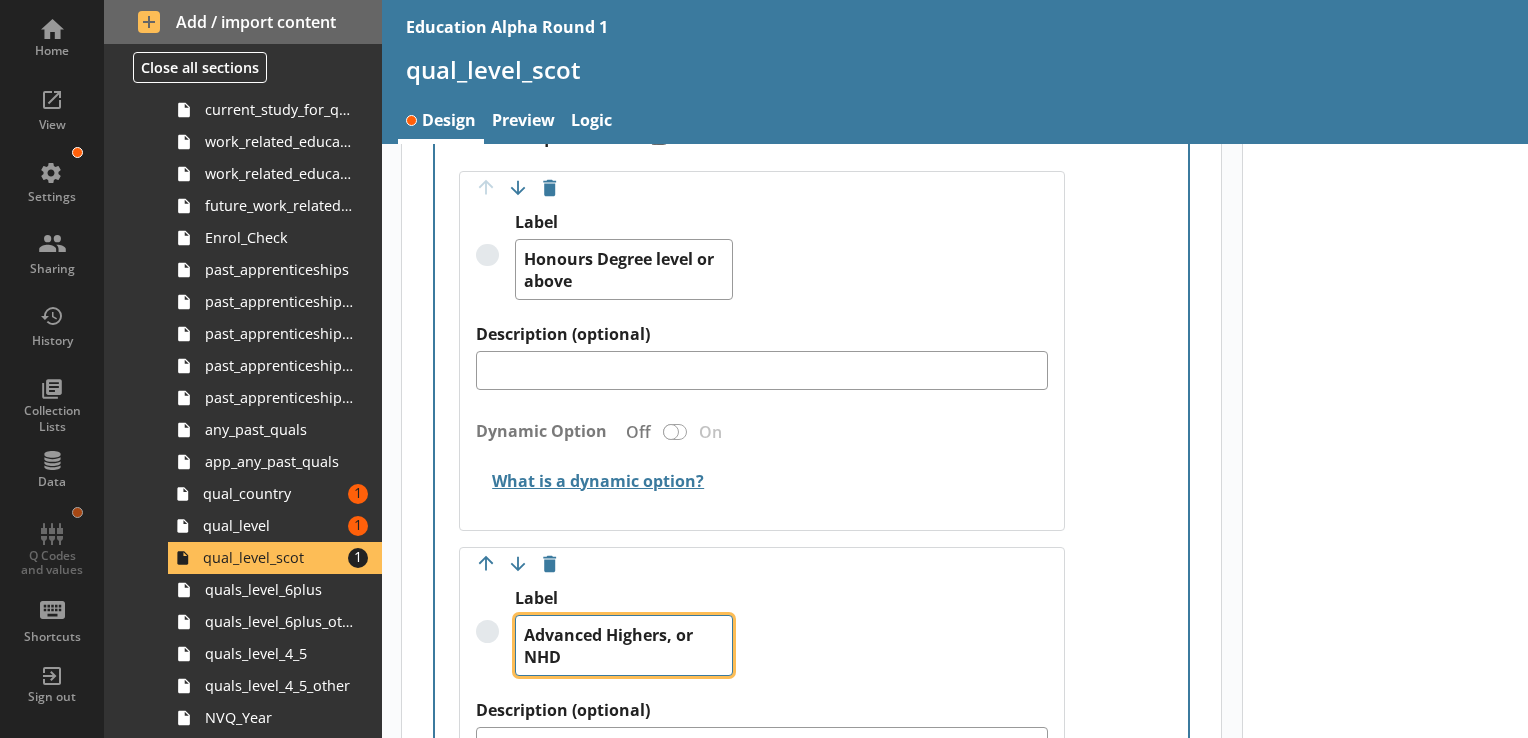 type on "x" 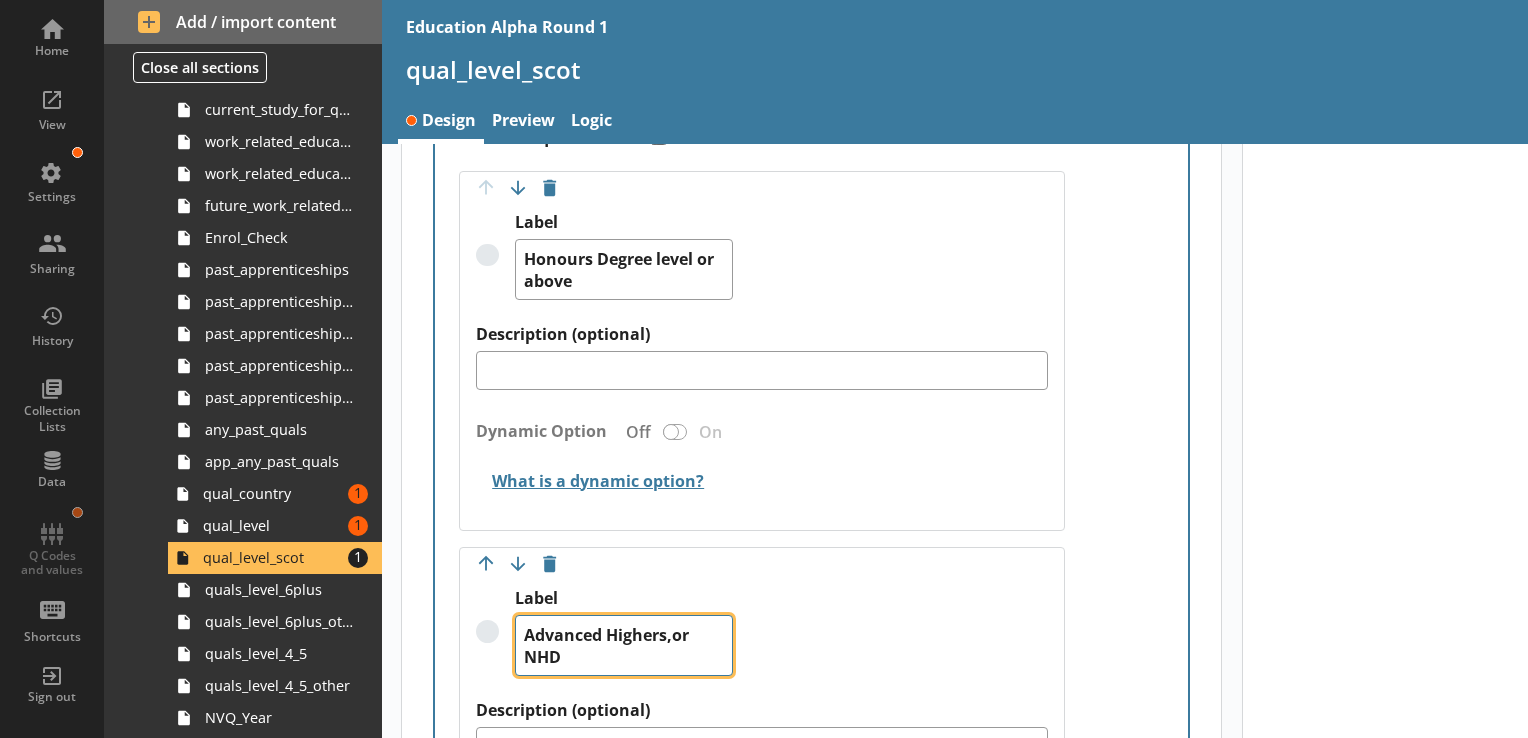 type on "x" 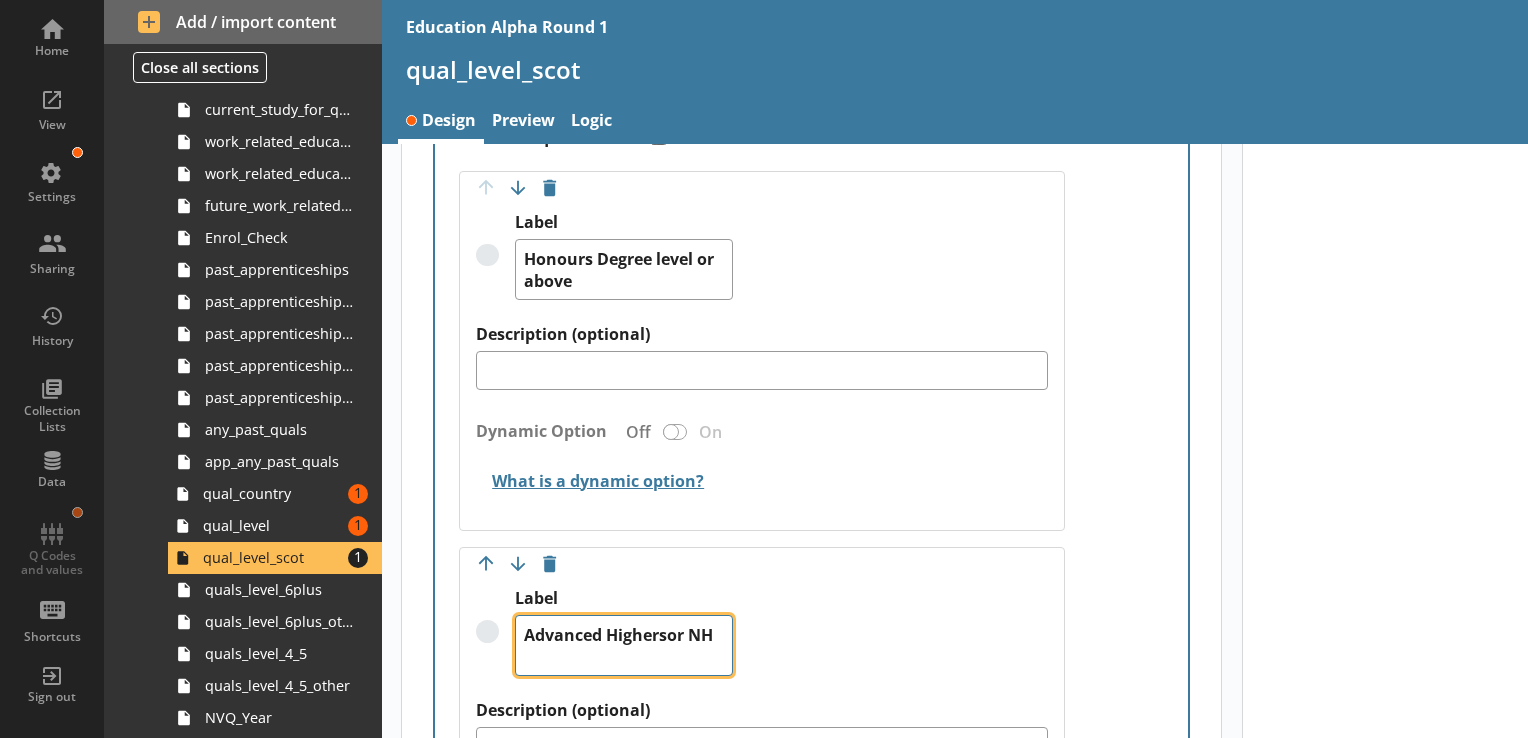 type on "x" 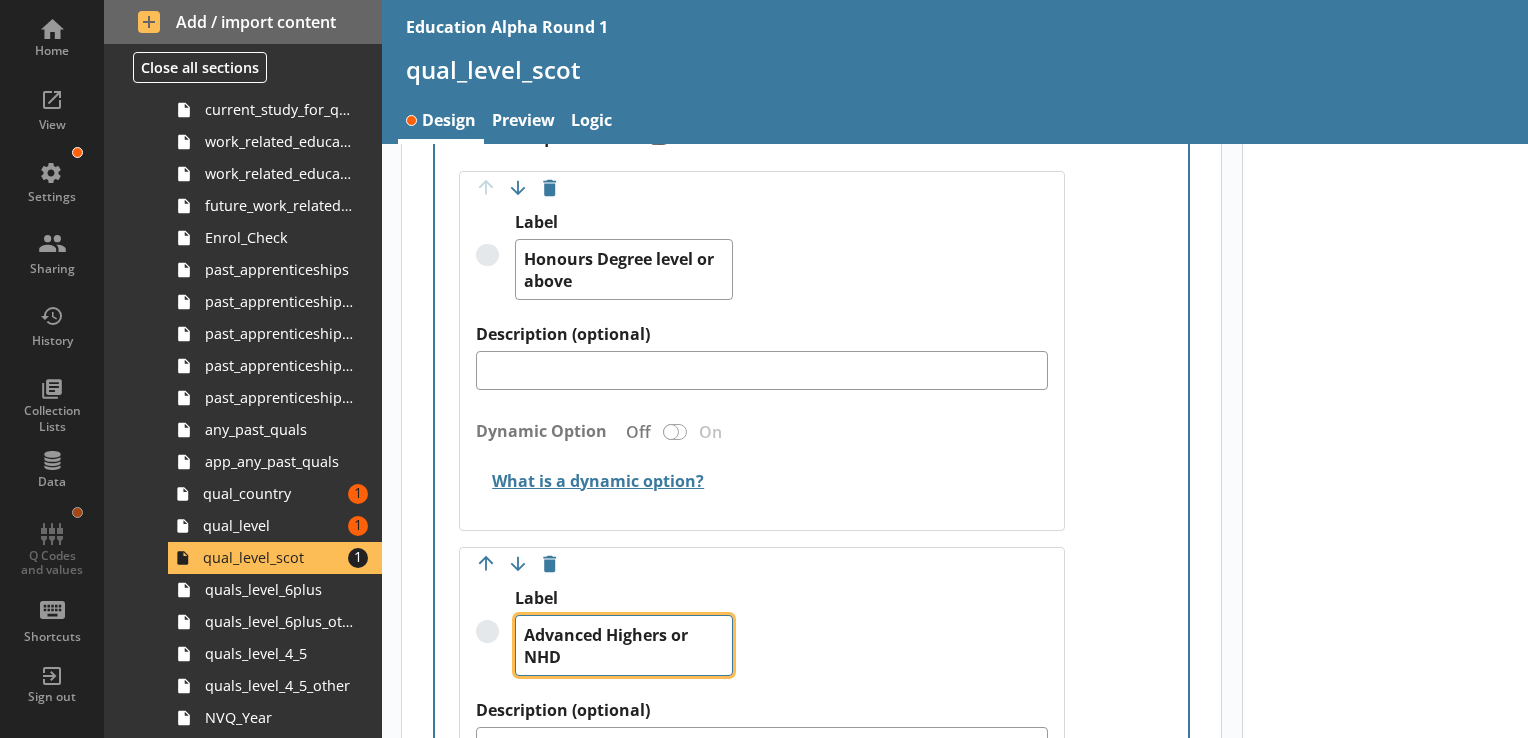 click on "Advanced Highers or NHD" at bounding box center [624, 645] 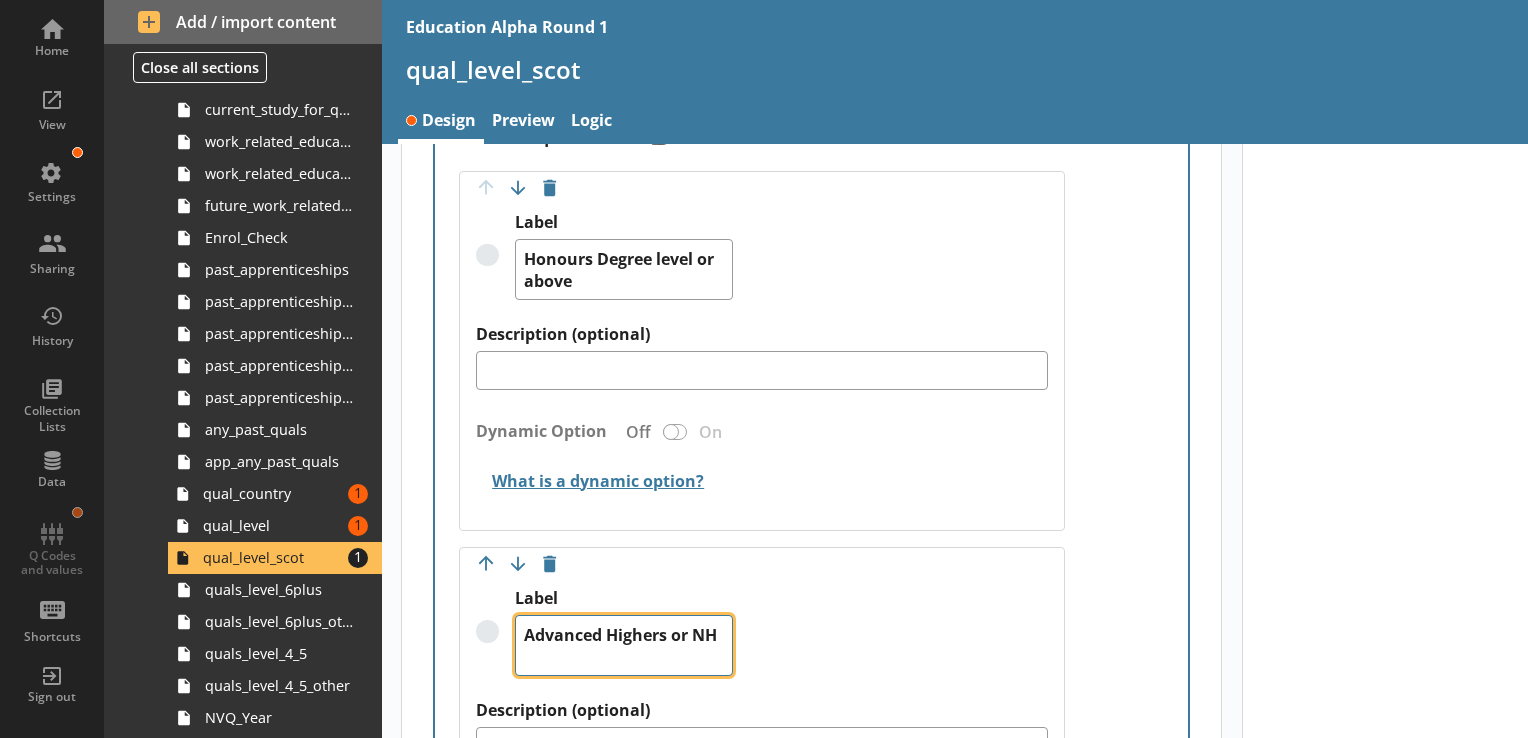 type on "x" 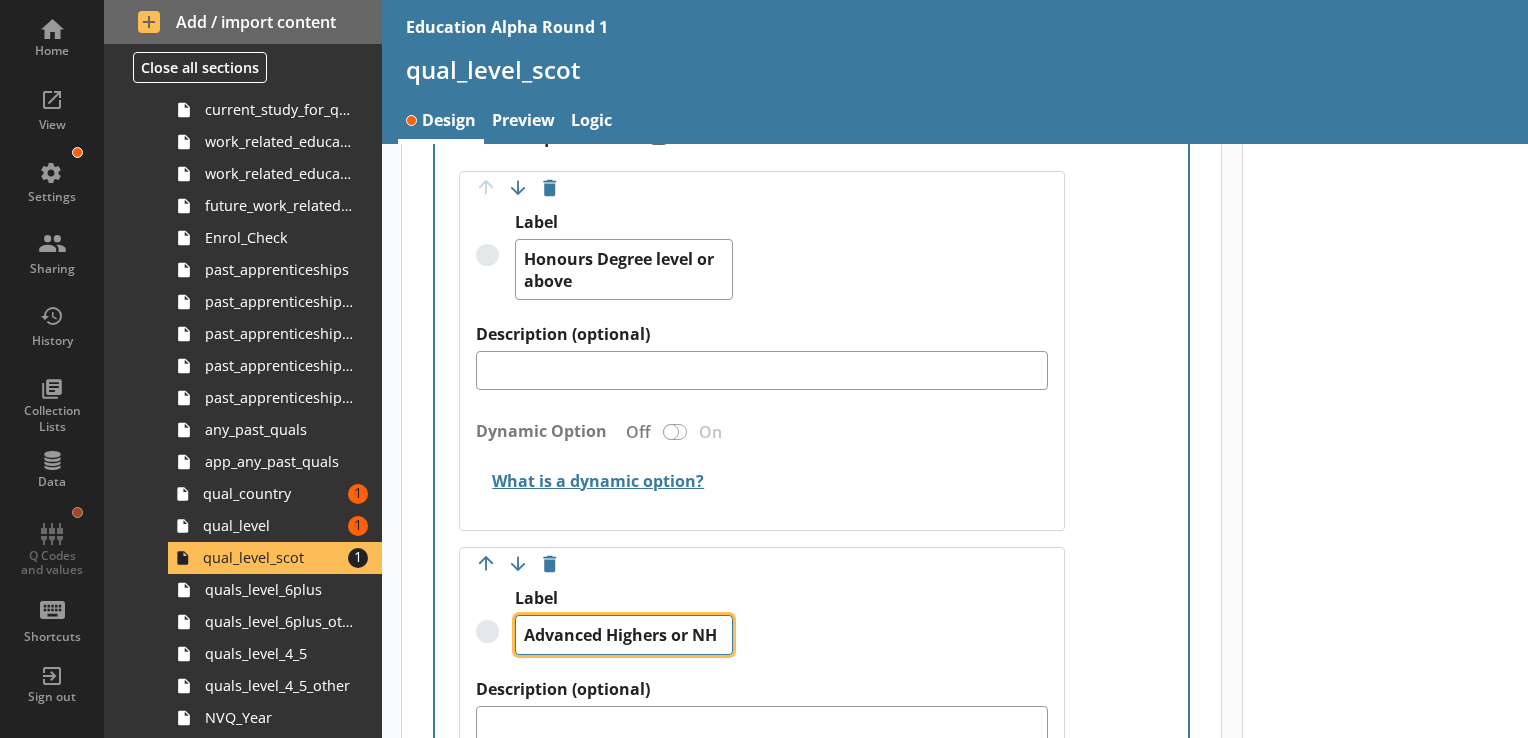 type on "x" 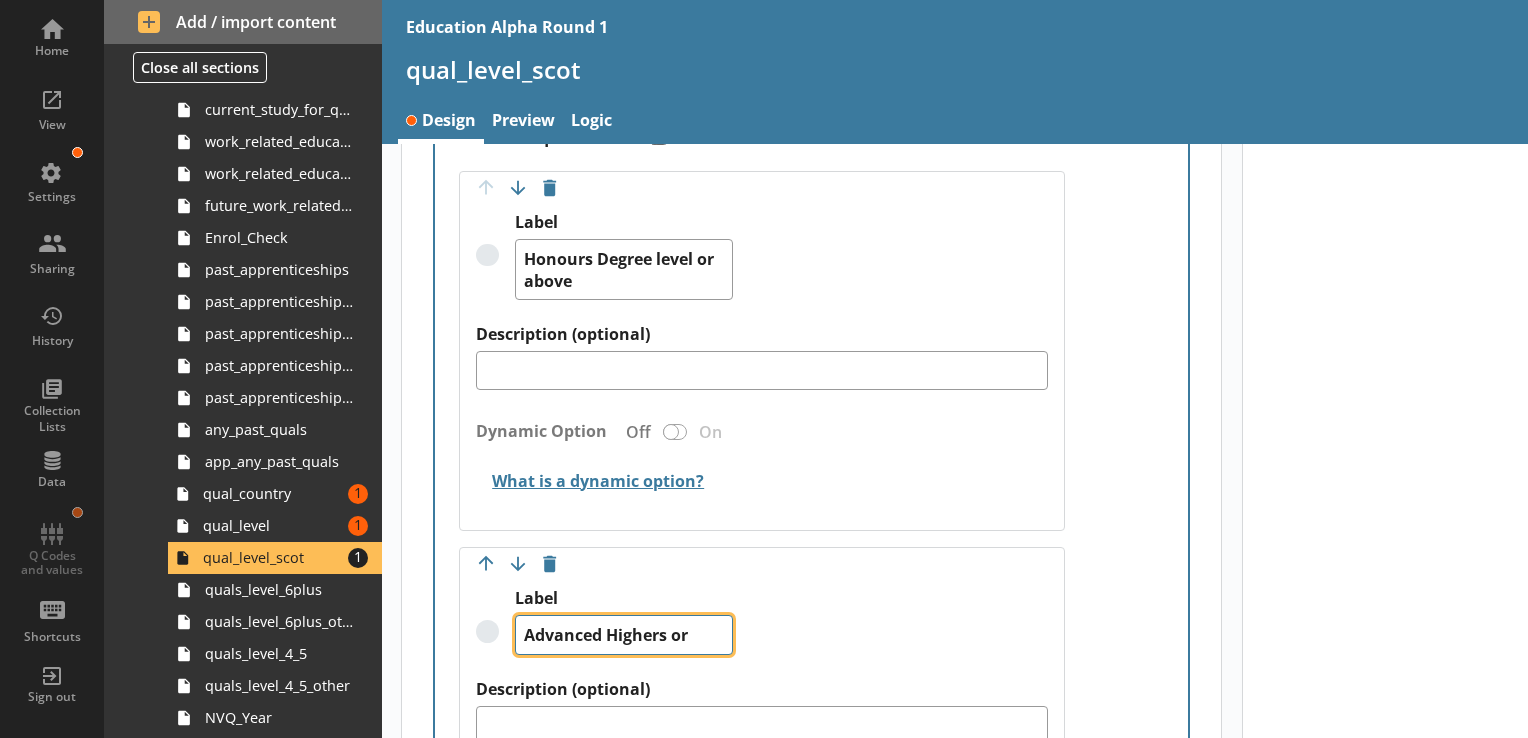 type on "x" 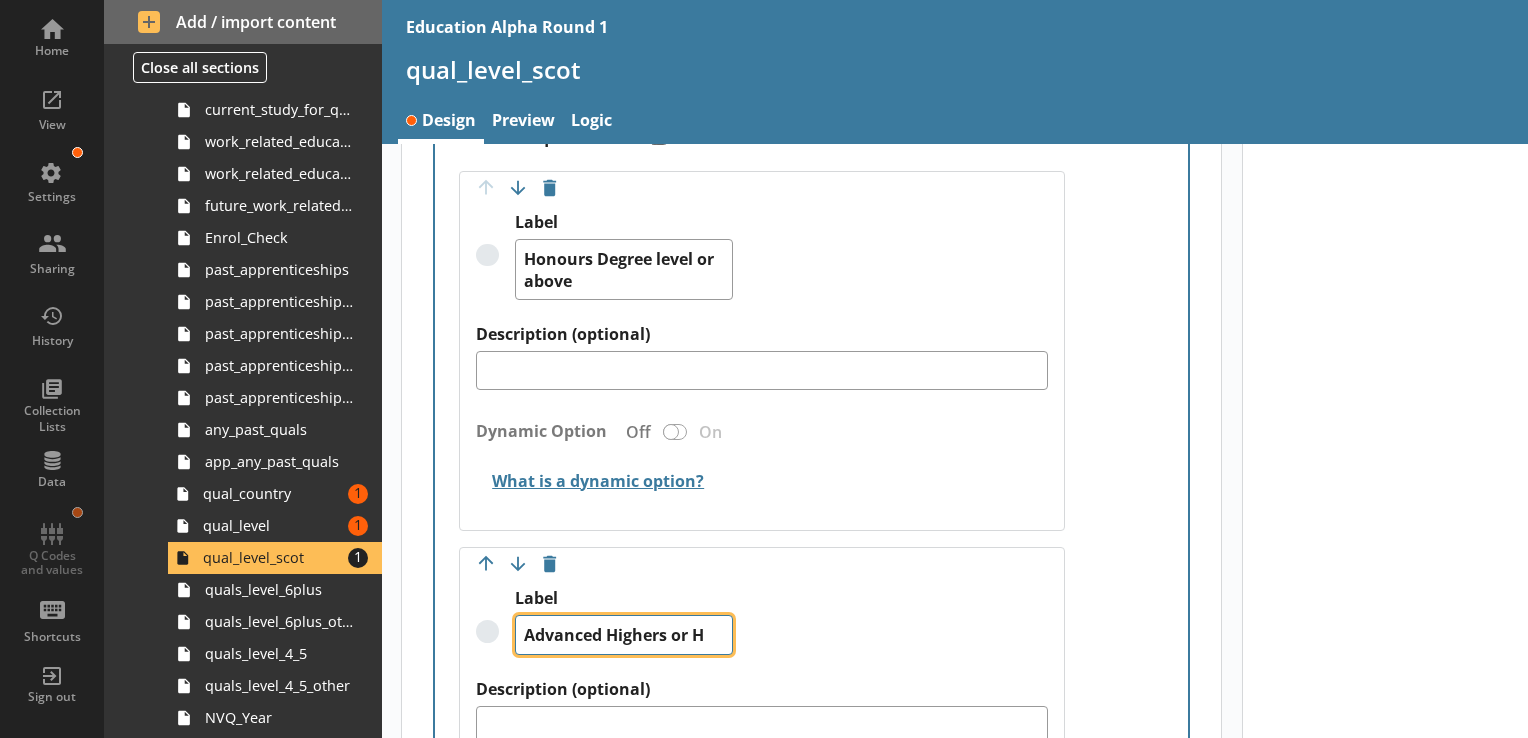type on "x" 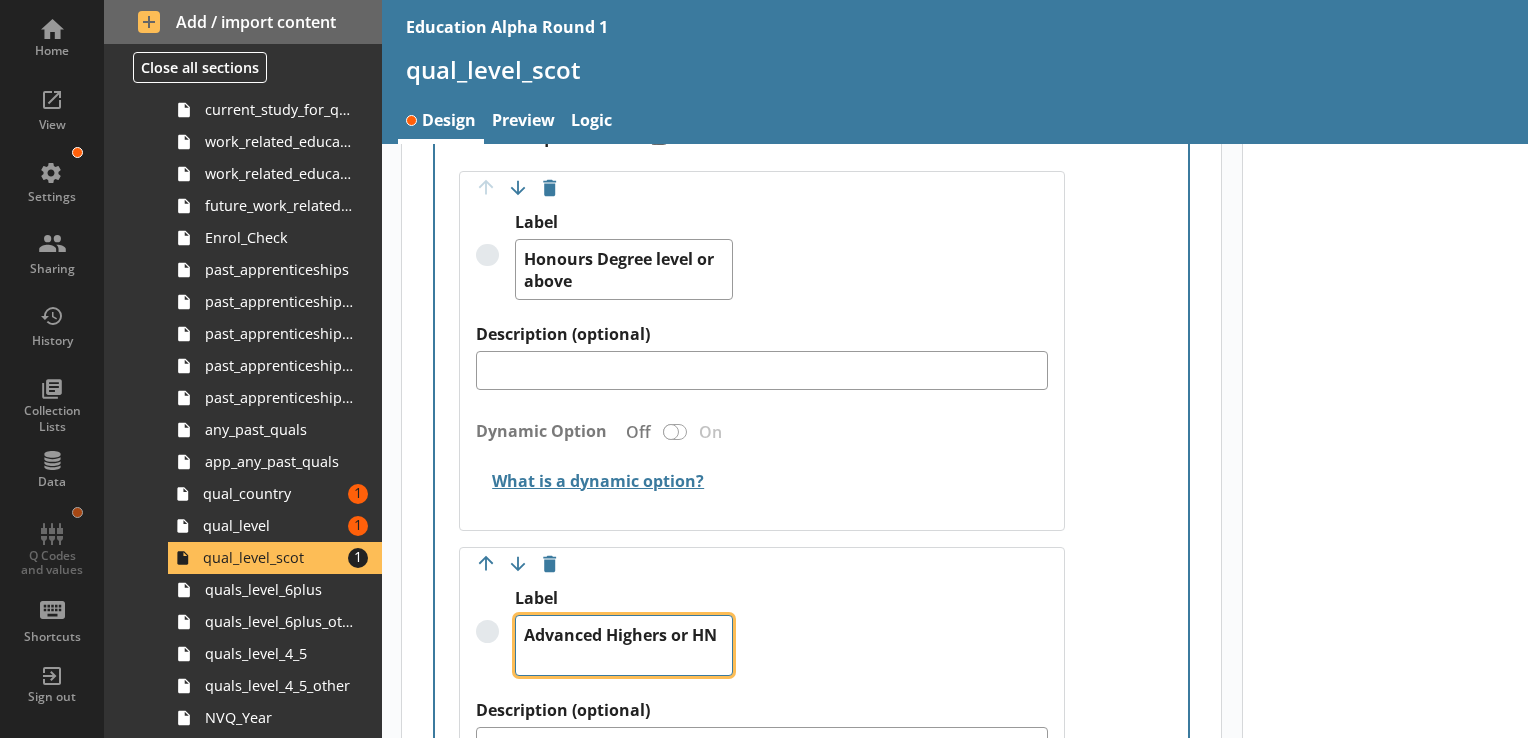 type on "x" 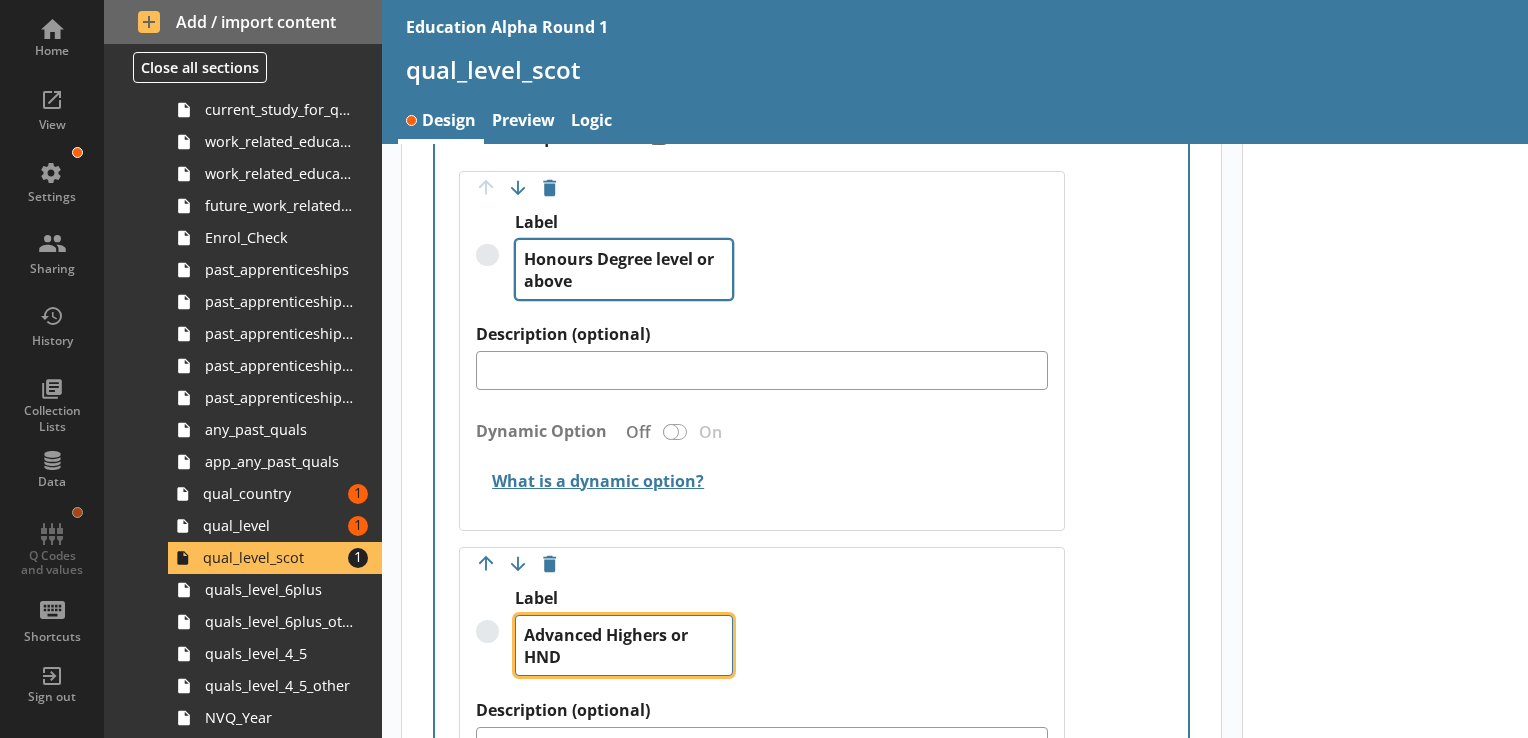 type on "Advanced Highers or HND" 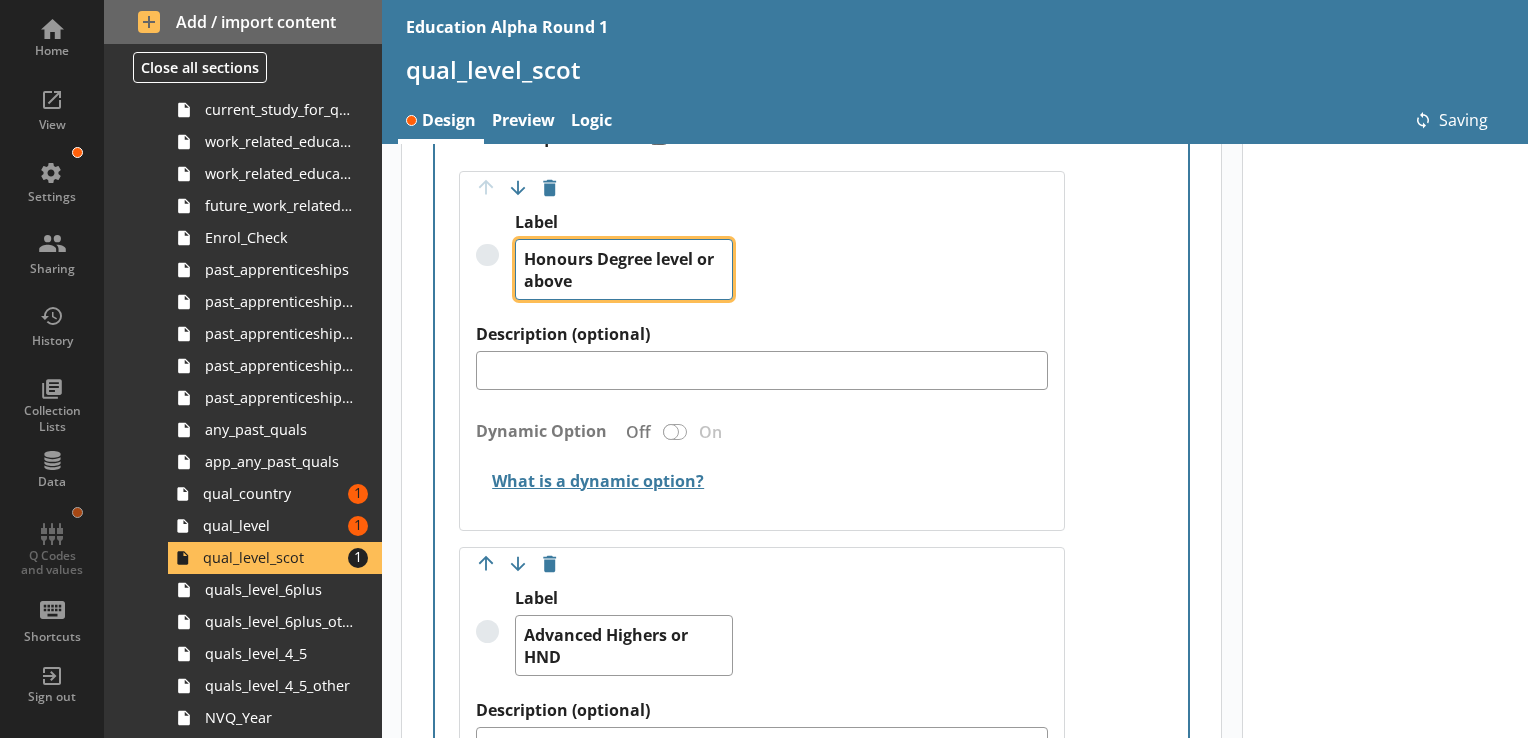 drag, startPoint x: 597, startPoint y: 254, endPoint x: 428, endPoint y: 272, distance: 169.95587 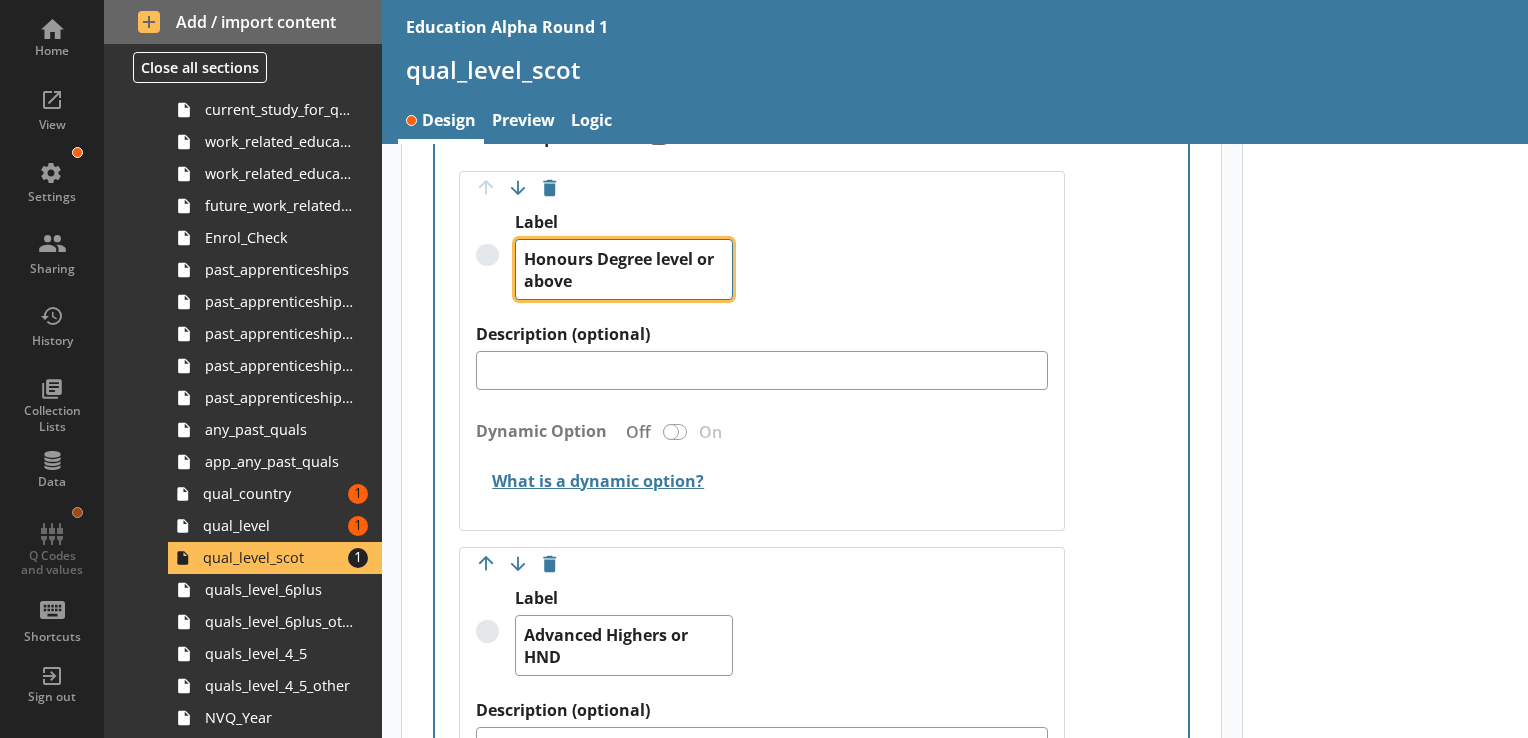 click on "Honours Degree level or above" at bounding box center [624, 269] 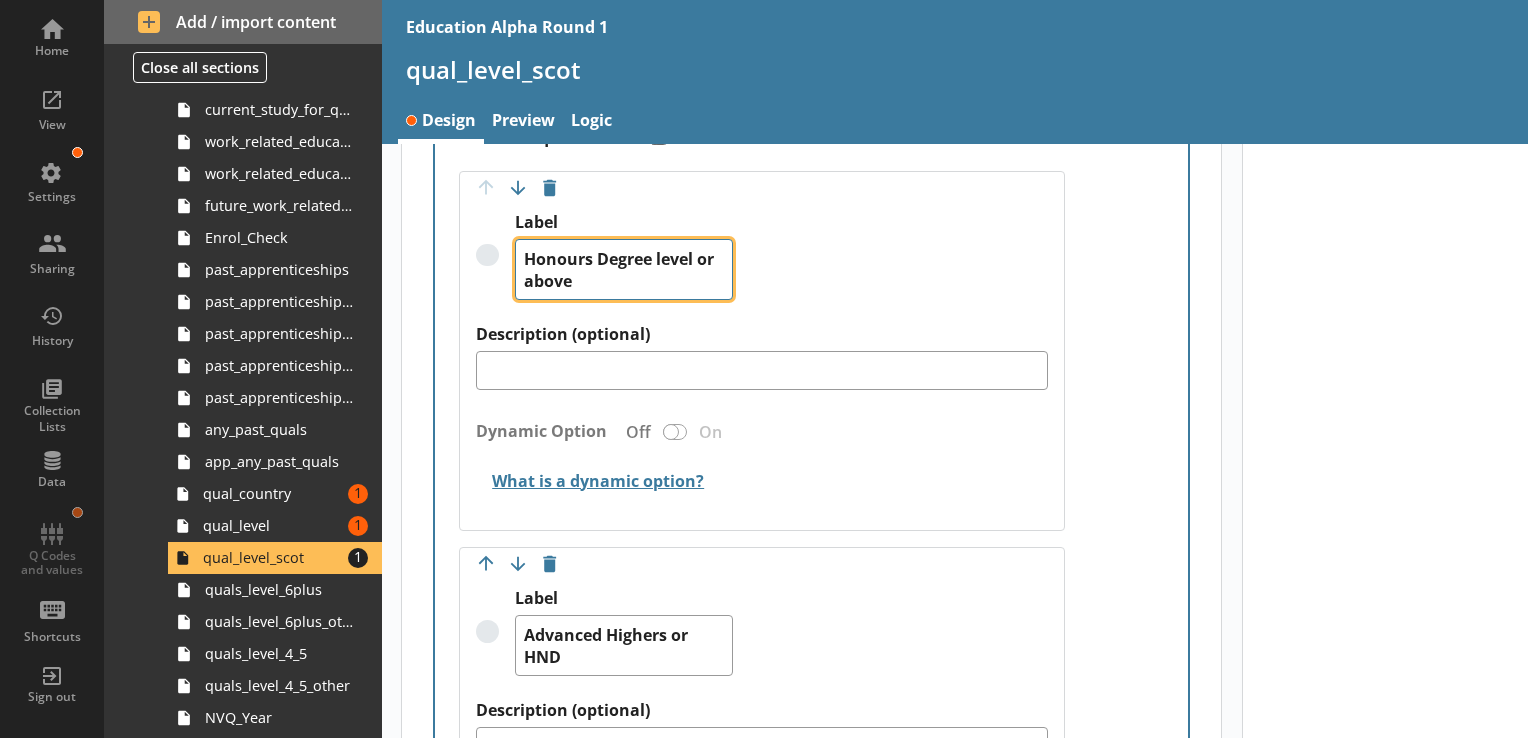 drag, startPoint x: 593, startPoint y: 249, endPoint x: 521, endPoint y: 253, distance: 72.11102 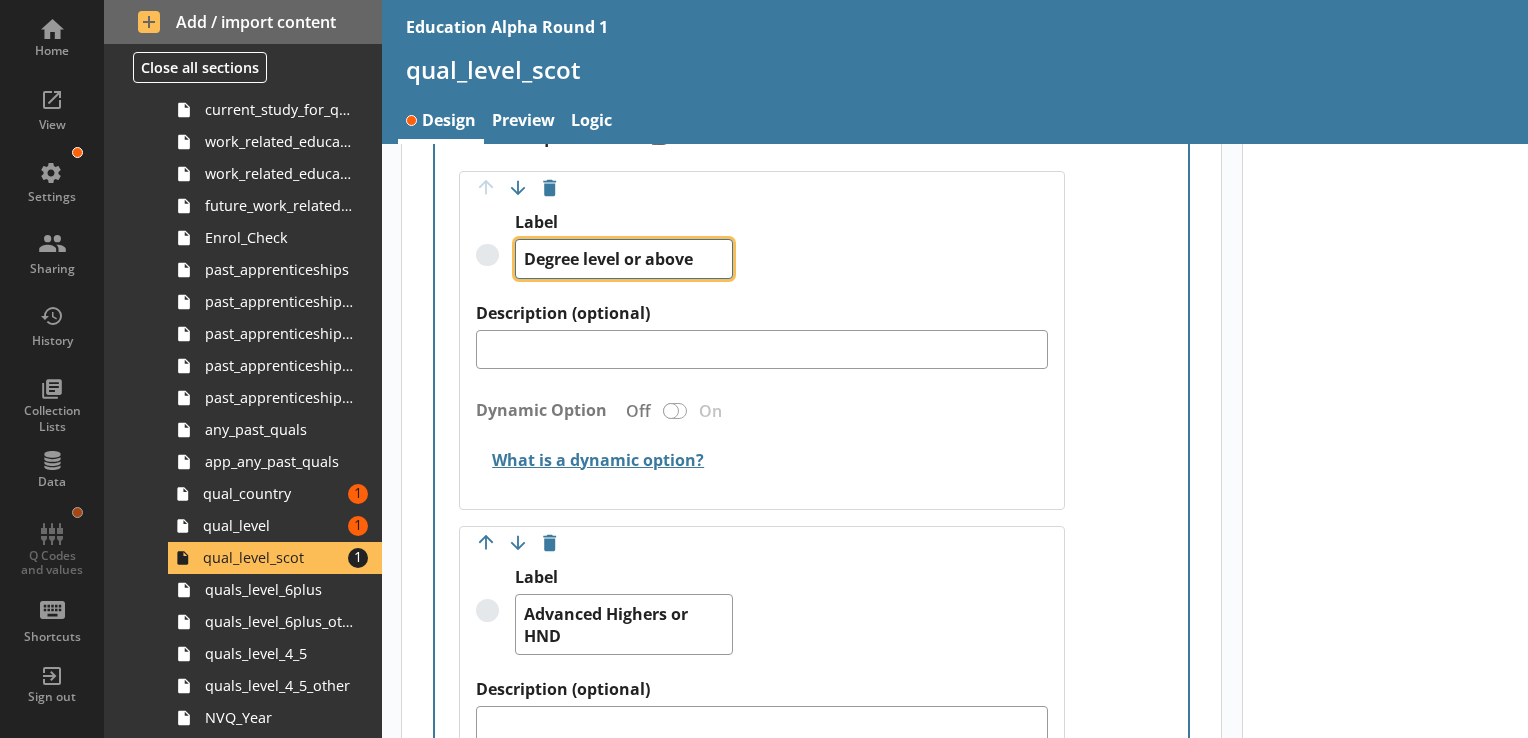 type on "Degree level or above" 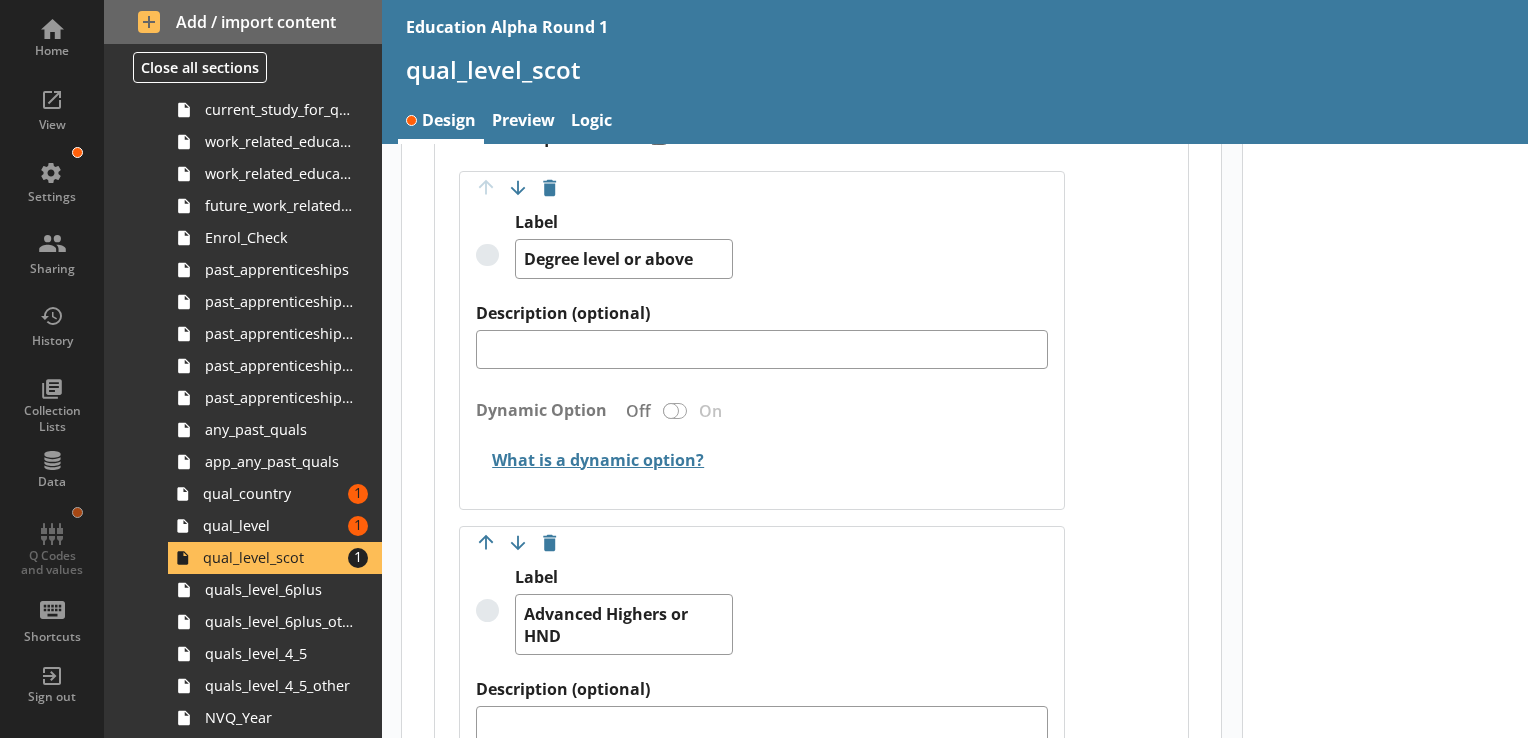 click on "Label (optional) Answer required Off On Move answer up Move answer down Delete option Label Degree level or above Description (optional) Dynamic Option Off On What is a dynamic option? Answer options can be set to be dynamic to use answers from a previous checkbox question. Note, if only one checkbox answer exists then the answer question is skipped. Question titles can include piped dynamic option answers. Hide this Move answer up Move answer down Delete option Label Advanced Highers or HND Description (optional) Dynamic Option Off On What is a dynamic option? Answer options can be set to be dynamic to use answers from a previous checkbox question. Note, if only one checkbox answer exists then the answer question is skipped. Question titles can include piped dynamic option answers. Hide this Move answer up Move answer down Delete option Label Highers Description (optional) Dynamic Option Off On What is a dynamic option? Question titles can include piped dynamic option answers. Hide this Move answer up Label" at bounding box center [811, 1577] 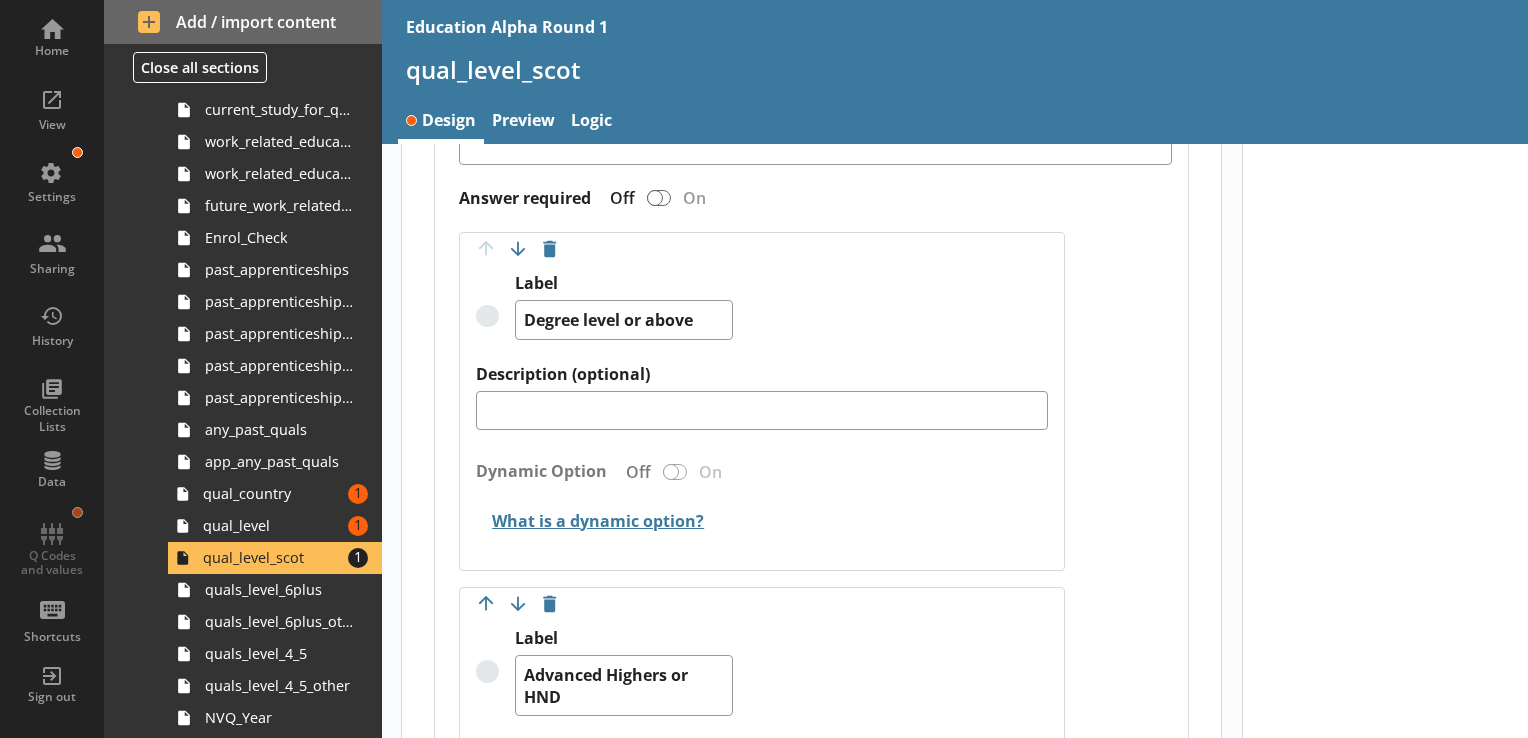 scroll, scrollTop: 0, scrollLeft: 0, axis: both 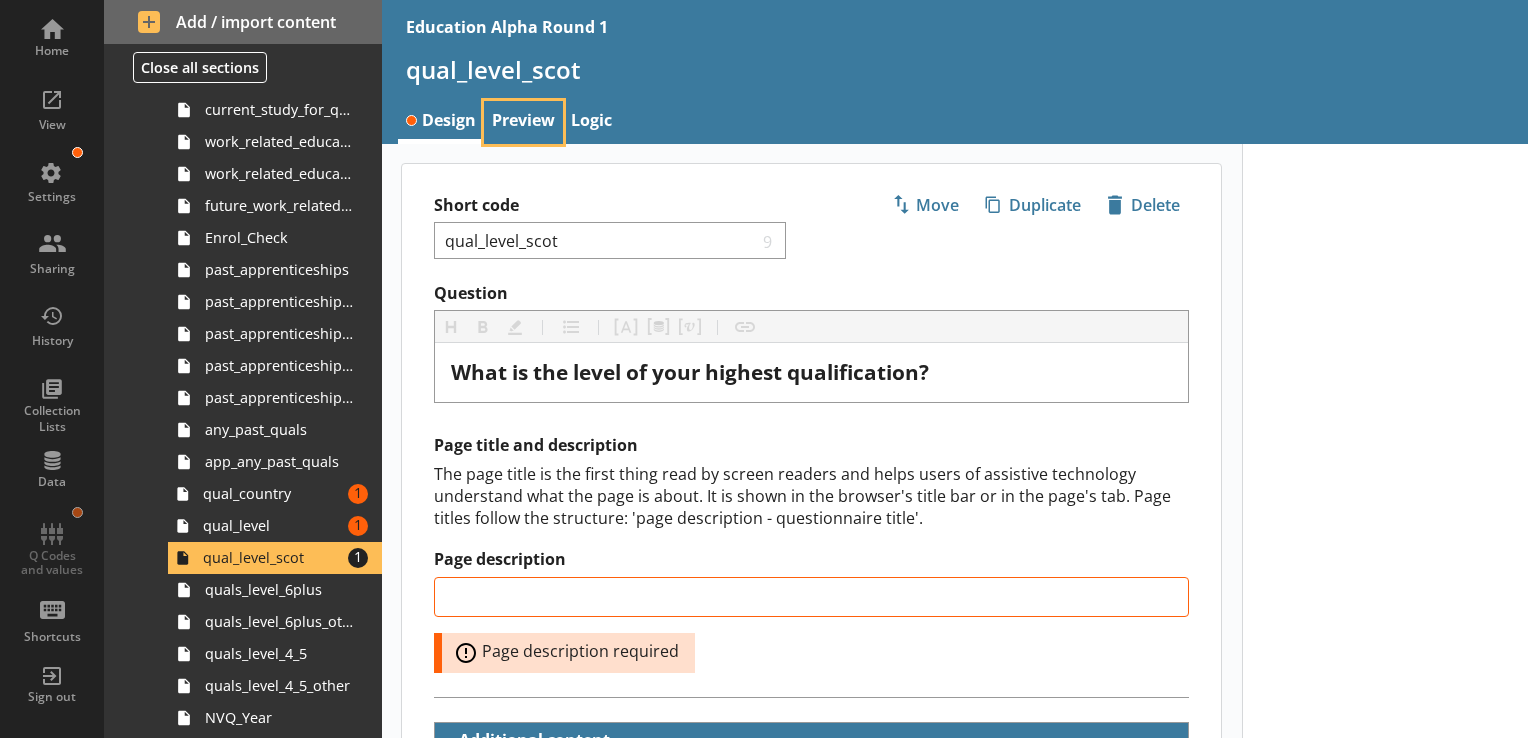 click on "Preview" at bounding box center [523, 122] 